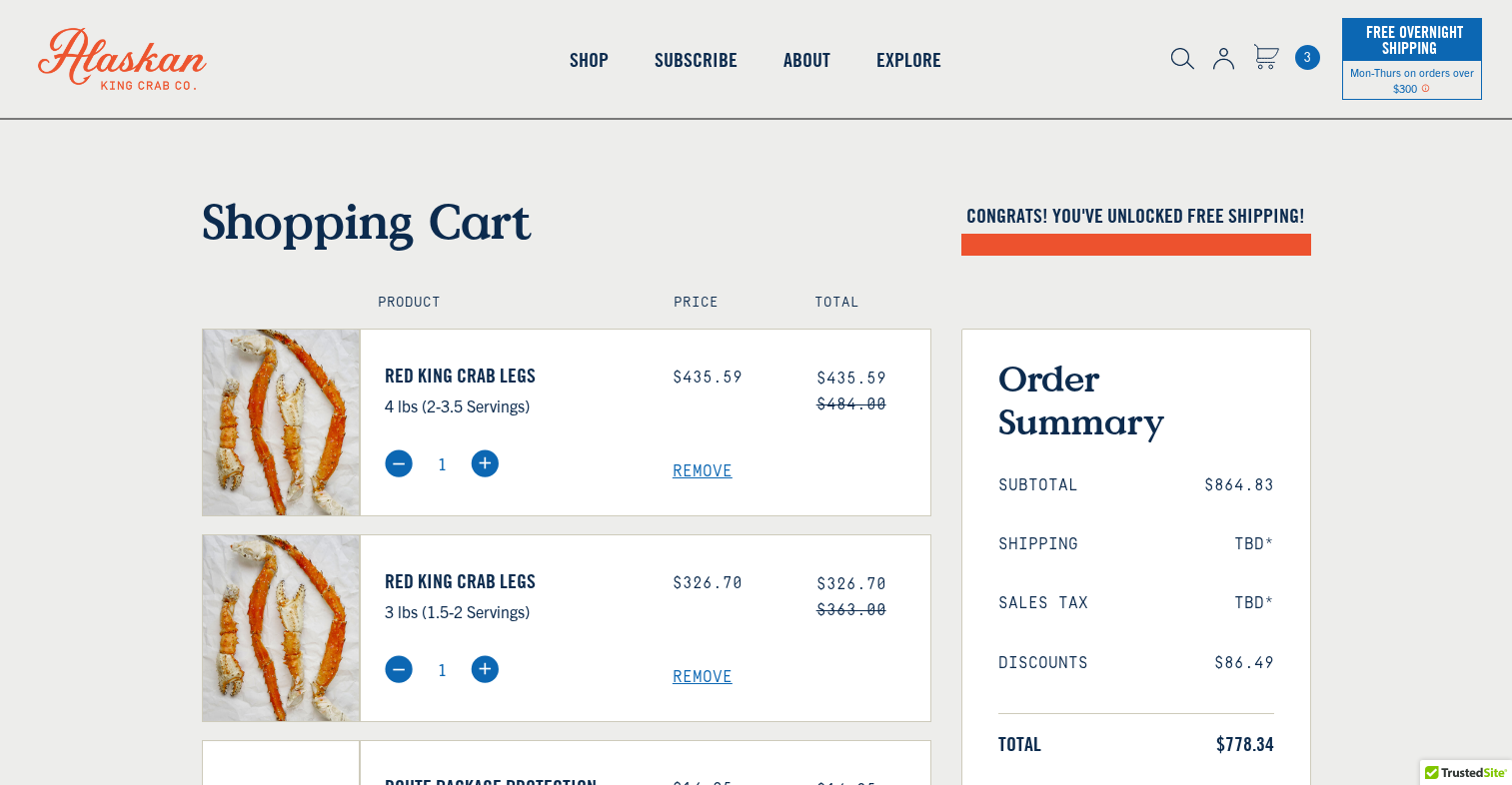 scroll, scrollTop: 0, scrollLeft: 0, axis: both 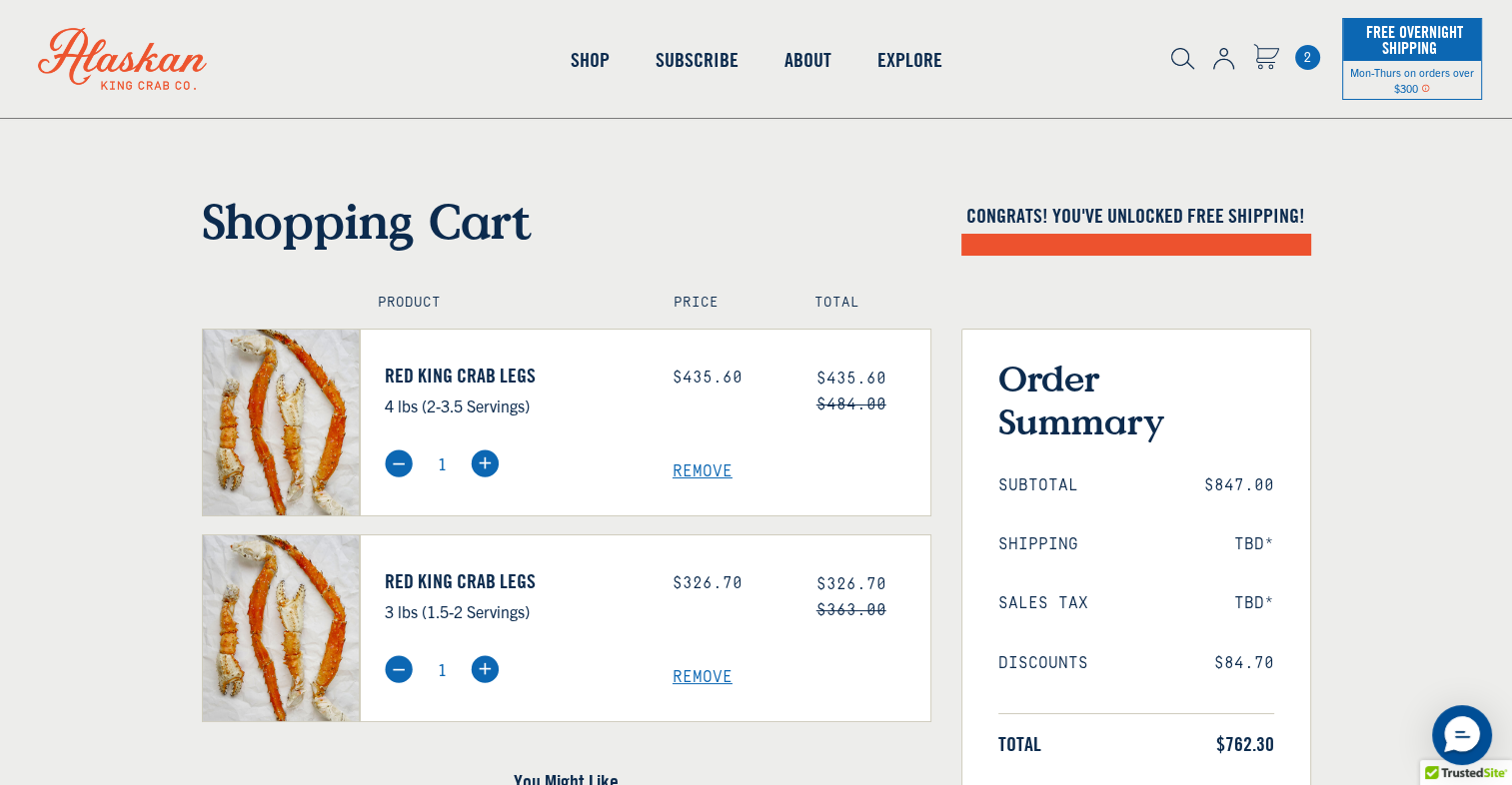 click on "Remove" at bounding box center (801, 677) 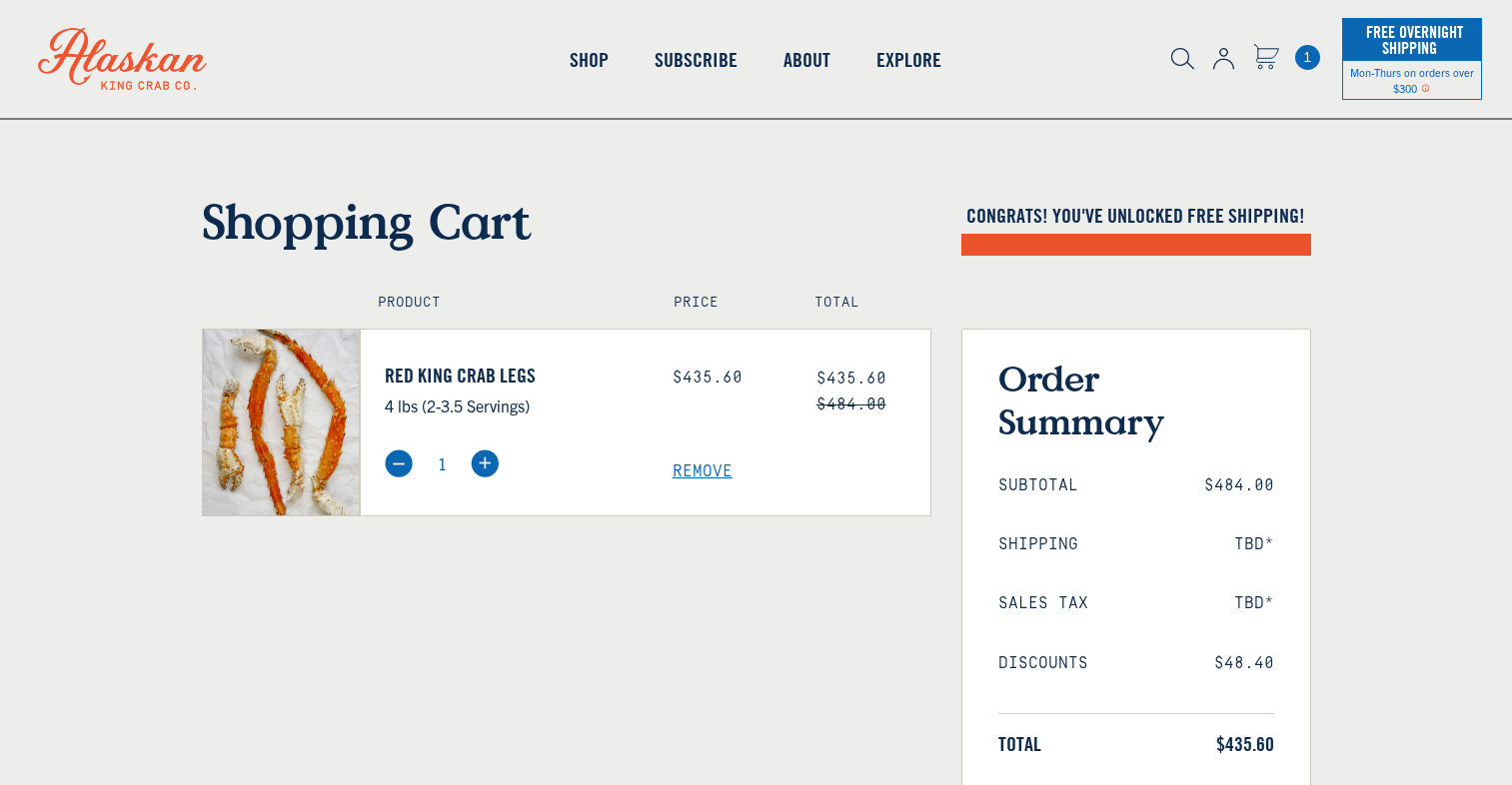 scroll, scrollTop: 0, scrollLeft: 0, axis: both 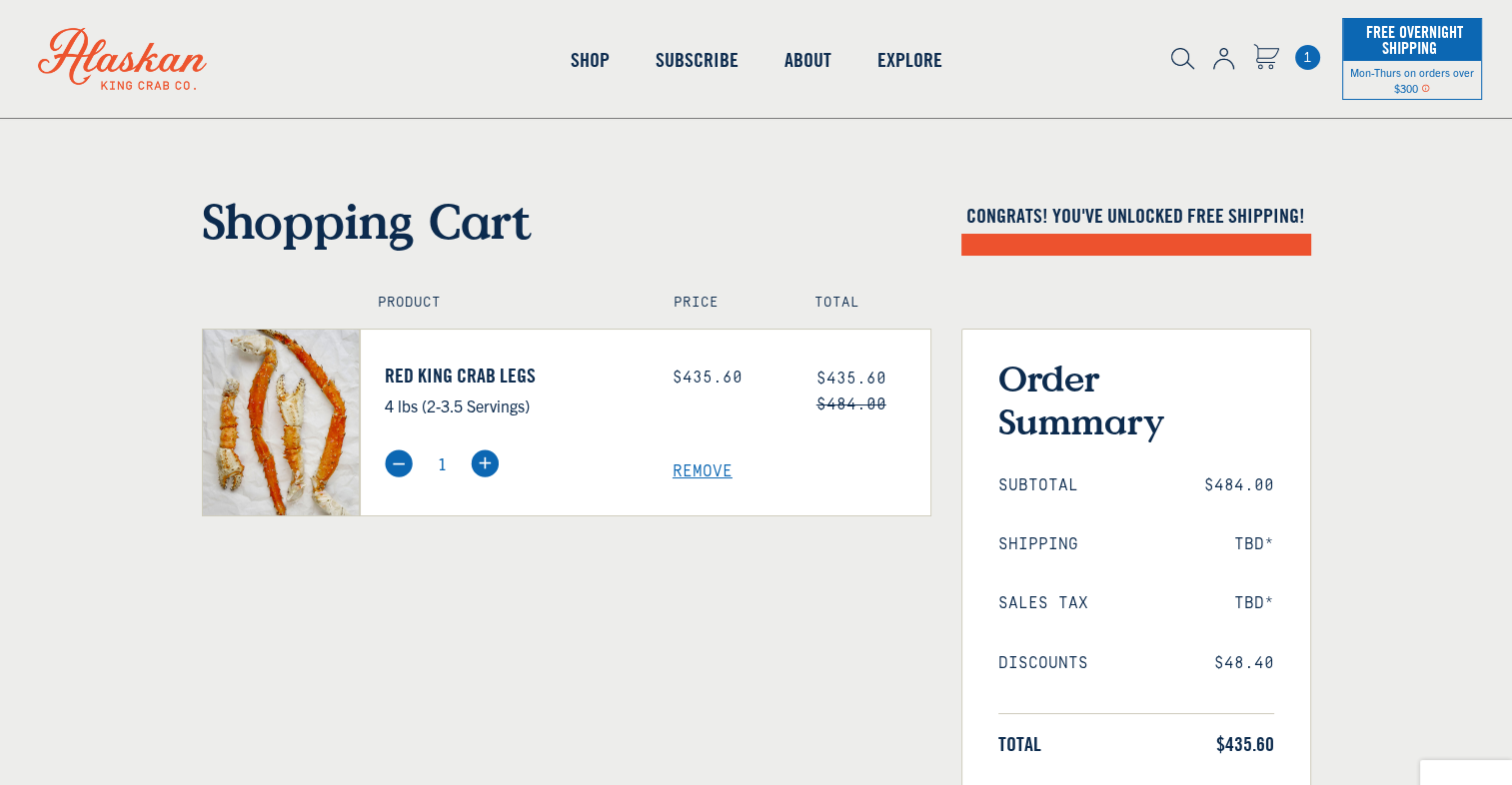 select on "40826592231503" 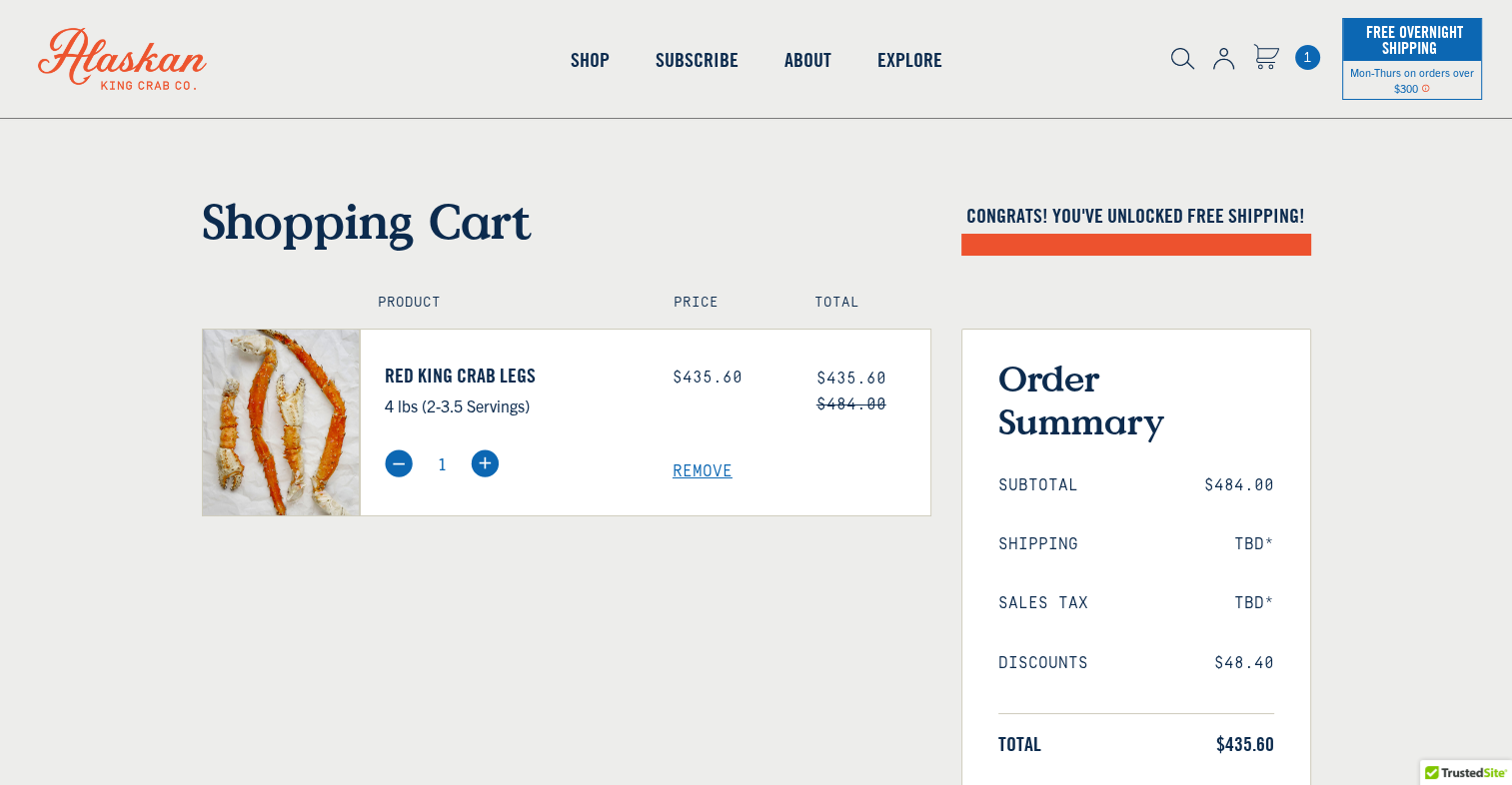 select on "40826730905679" 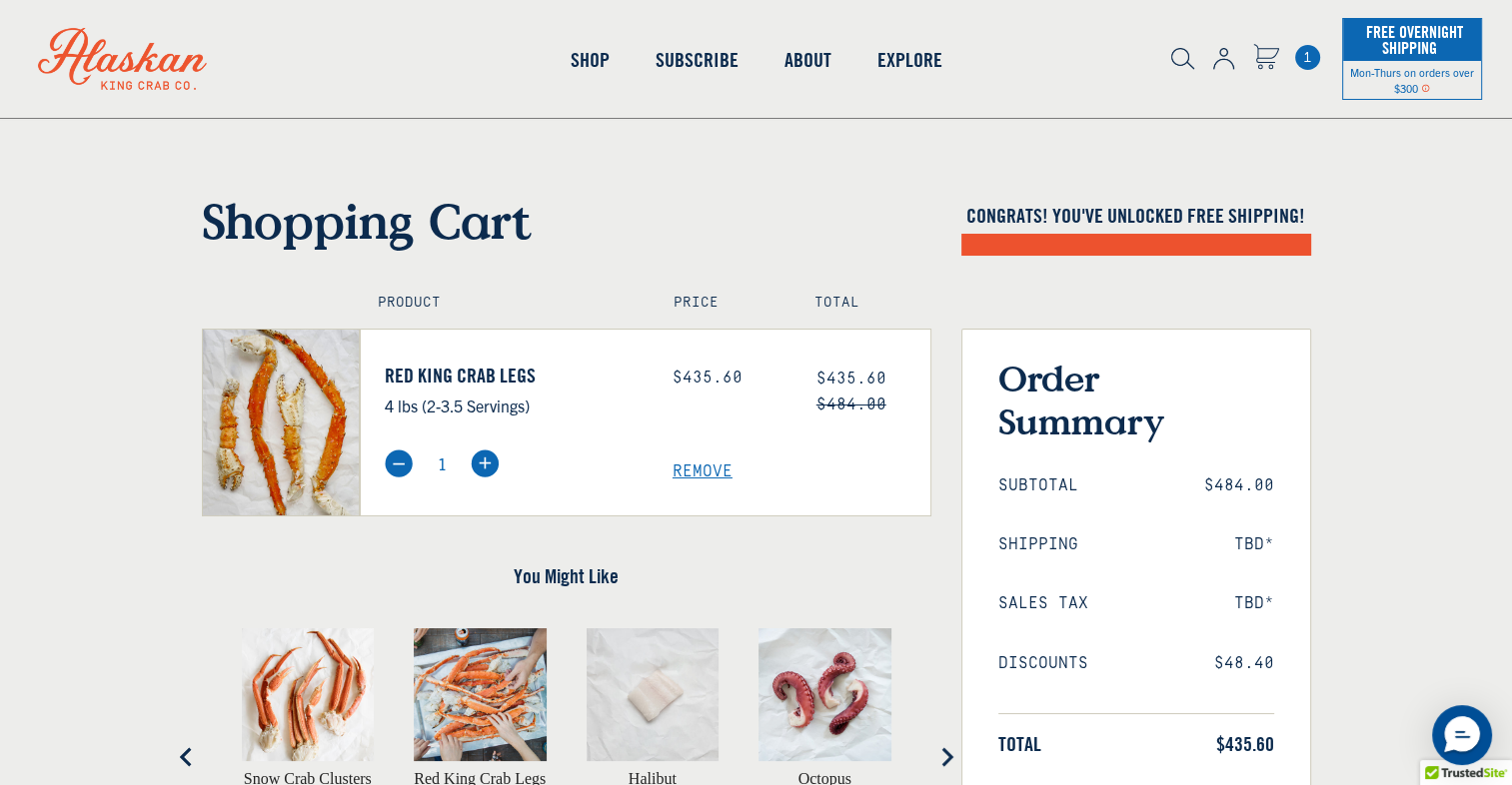 click on "Shopping Cart
Congrats! You've unlocked FREE SHIPPING!
Product
Price
Total
Red King Crab Legs
4 lbs (2-3.5 Servings)
Price: $435.60
$484.00   1" at bounding box center [756, 631] 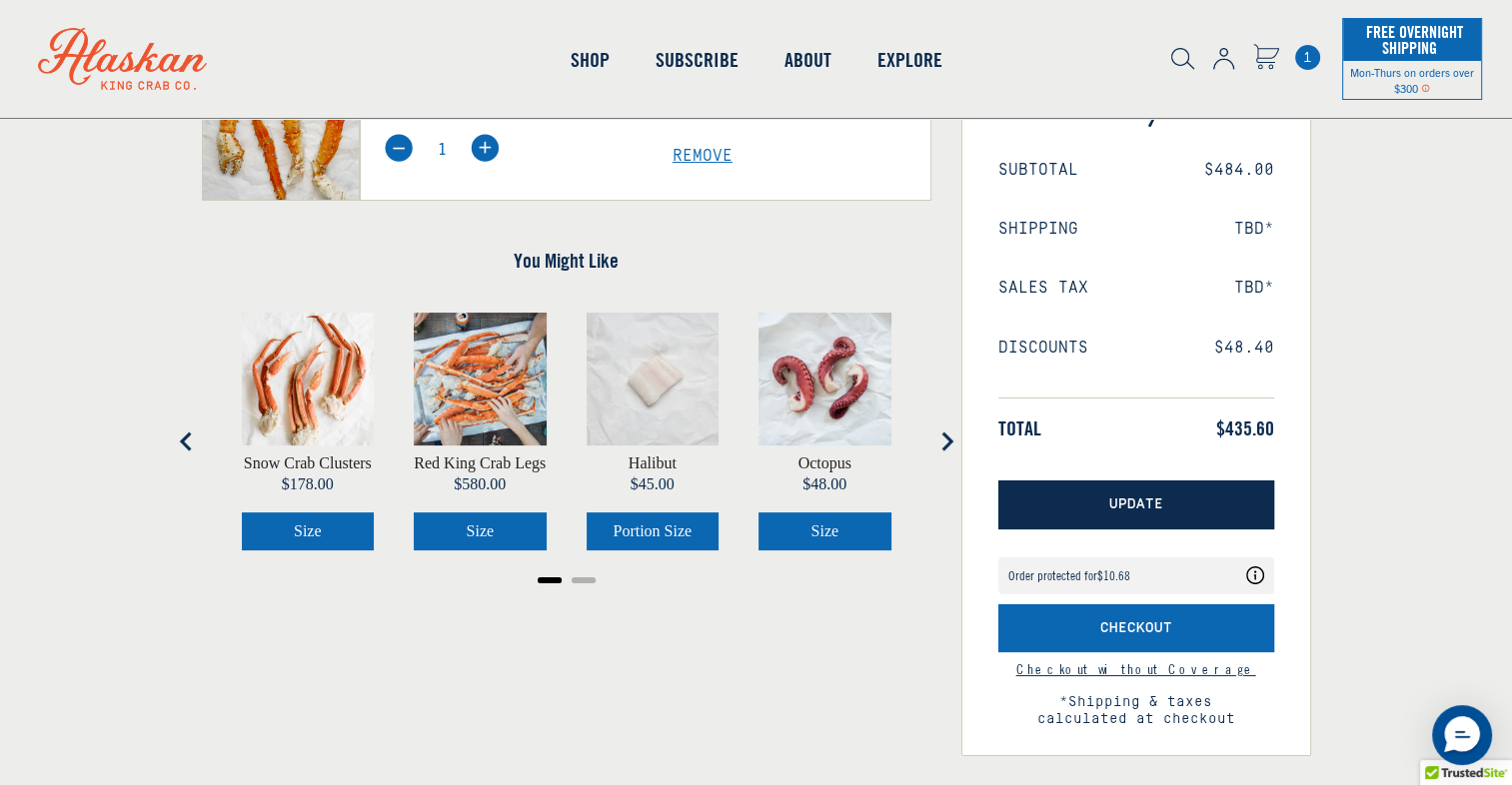 scroll, scrollTop: 320, scrollLeft: 0, axis: vertical 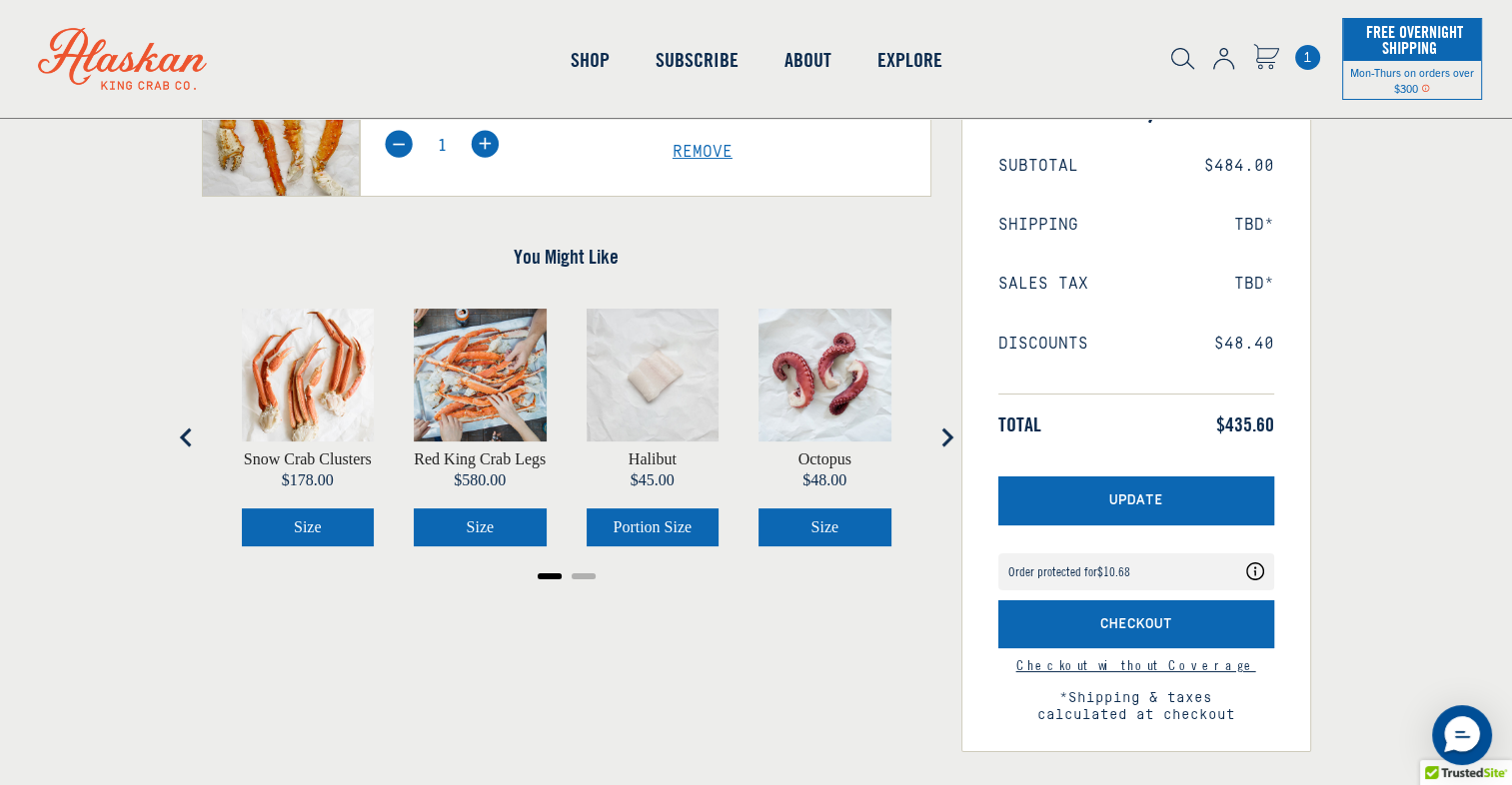 click on "Update" at bounding box center (1136, 500) 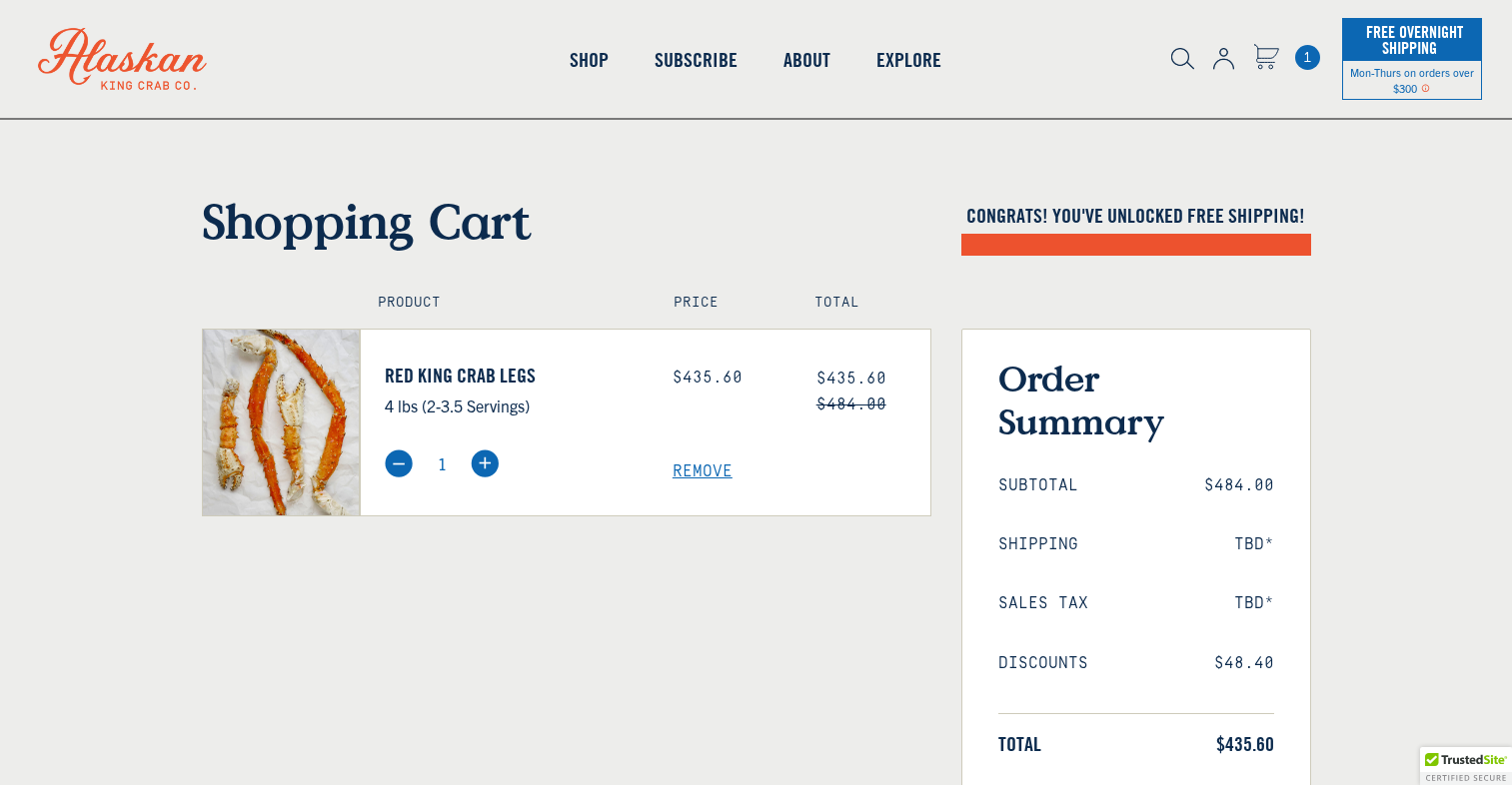 scroll, scrollTop: 0, scrollLeft: 0, axis: both 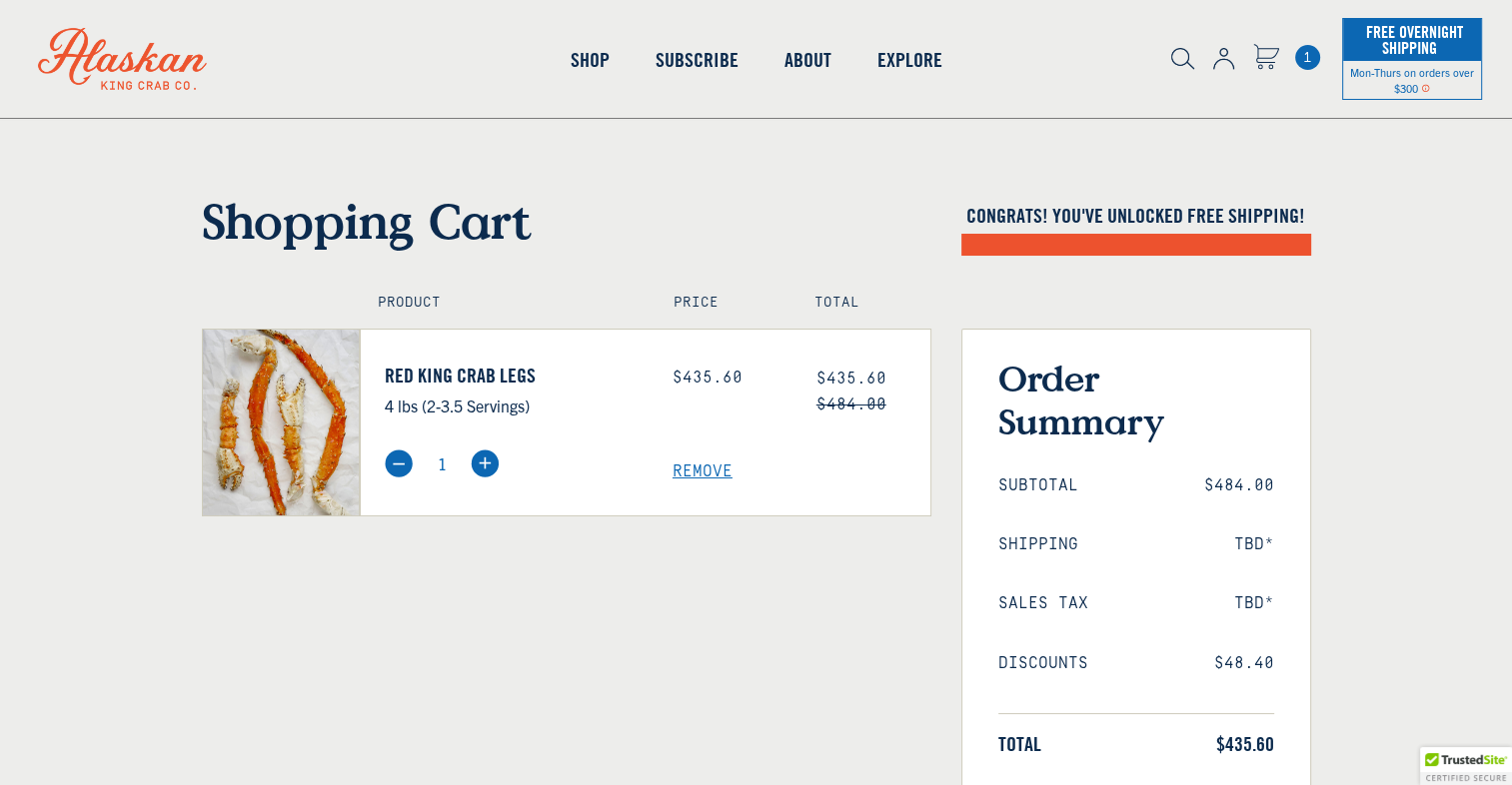 select on "40826592231503" 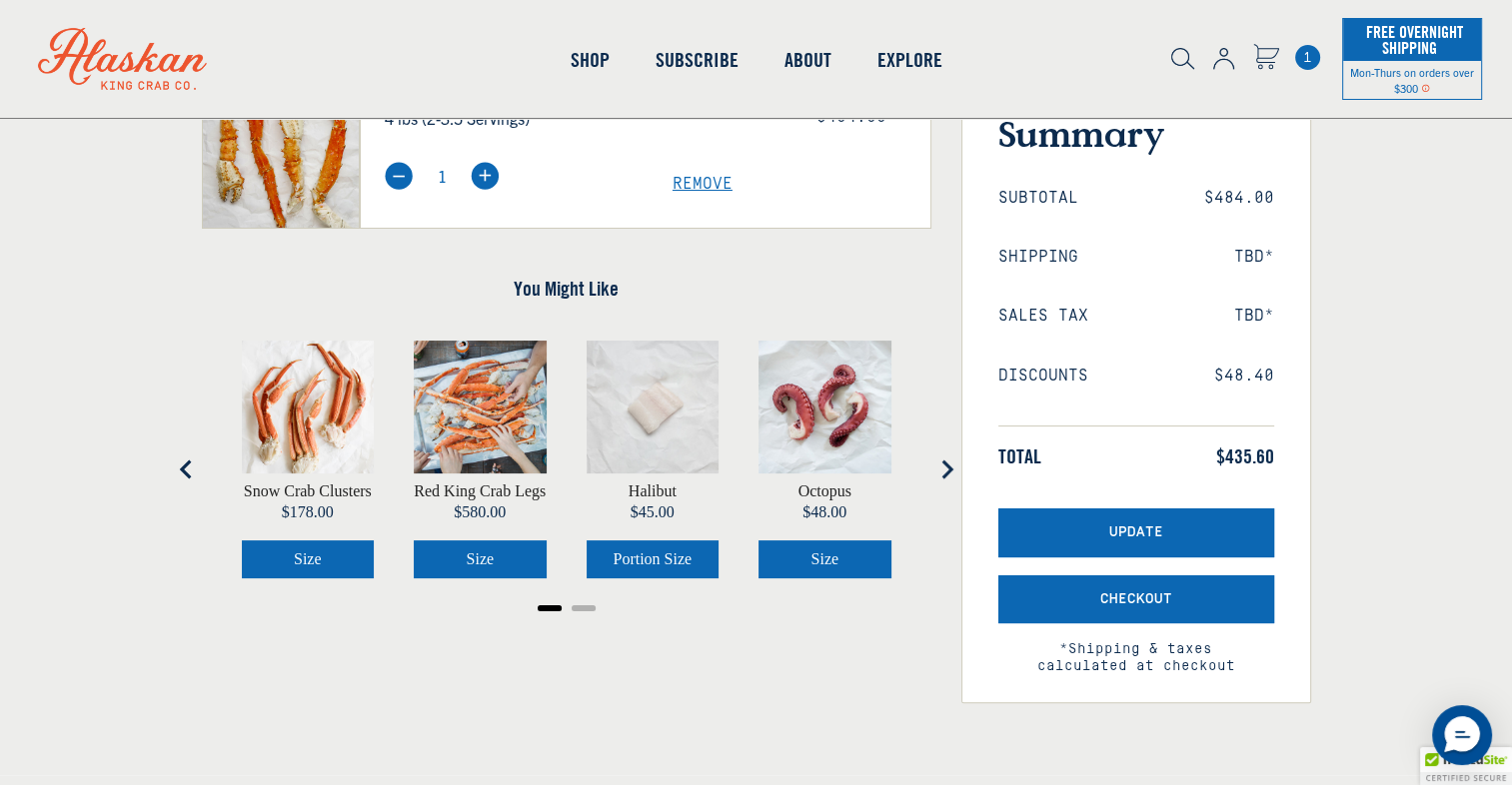 scroll, scrollTop: 320, scrollLeft: 0, axis: vertical 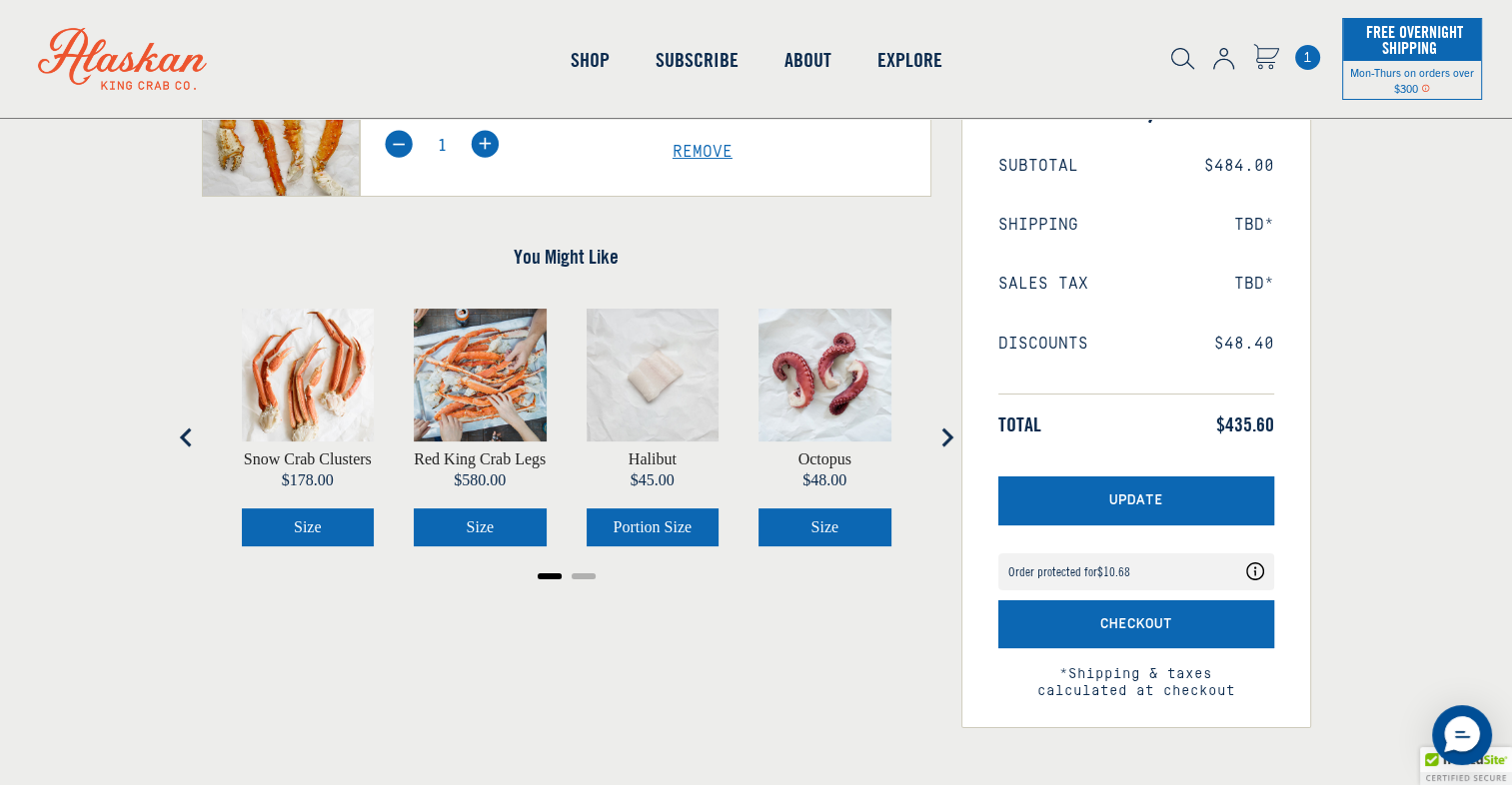 click on "Update
Order protected for  $10.68 Your order is protected for  $10.68 See what's included BENEFITS: See  Details Shipping Protection by   Damage, loss, theft coverage Fast refund or replacement BENEFITS: See  Details Shipping Protection by   Damage, loss, theft coverage Fast refund or replacement BENEFITS: See  Details Shipping Protection by   Damage, loss, theft coverage Fast refund or replacement BENEFITS: See  Details Shipping Protection by   Damage, loss, theft coverage Fast refund or replacement BENEFITS: See  Details Shipping Protection by   Damage, loss, theft coverage Fast refund or replacement POWERED BY We’ve got you covered. Shipping Protection gives you peace of mind while saving you time and money. Shipping Protection Coverage in case your package is damaged in transit, stolen, or doesn't arrive. Instant Issue Resolution Get a refund or replacement in just a few clicks. 24/7 Claim Support File A Claim User Privacy" at bounding box center [1136, 562] 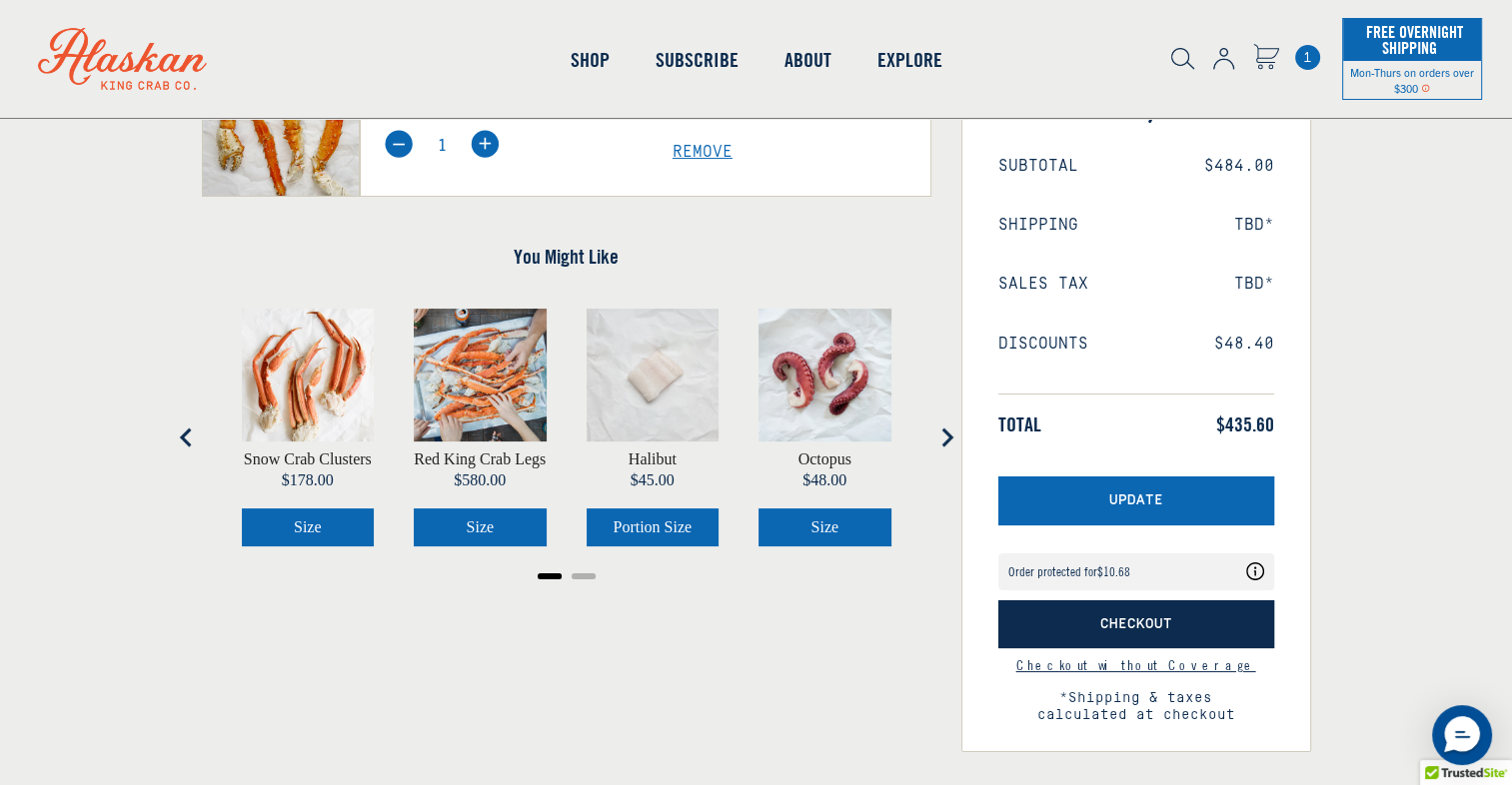 click on "Checkout" at bounding box center (1136, 624) 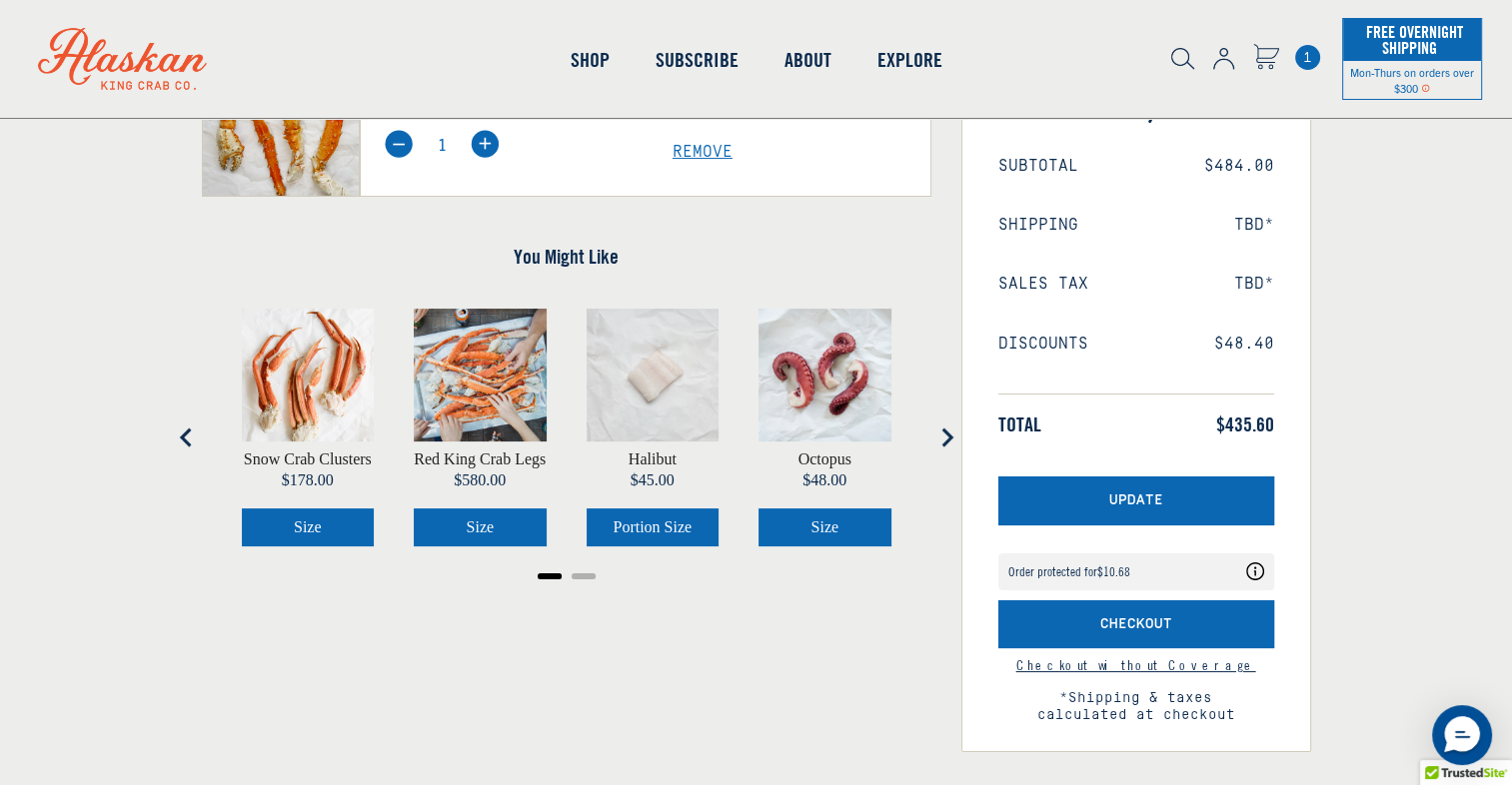 type 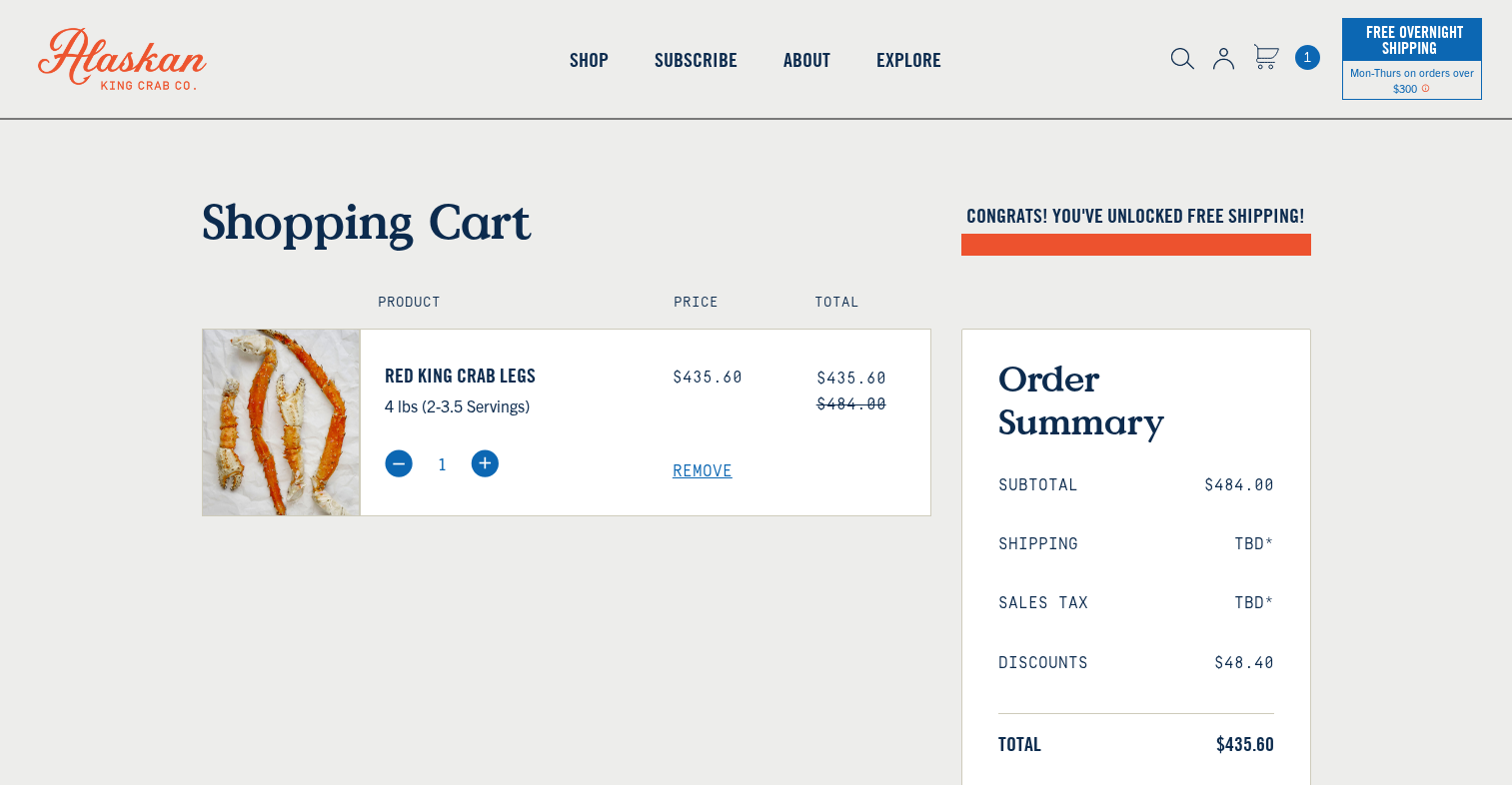 scroll, scrollTop: 0, scrollLeft: 0, axis: both 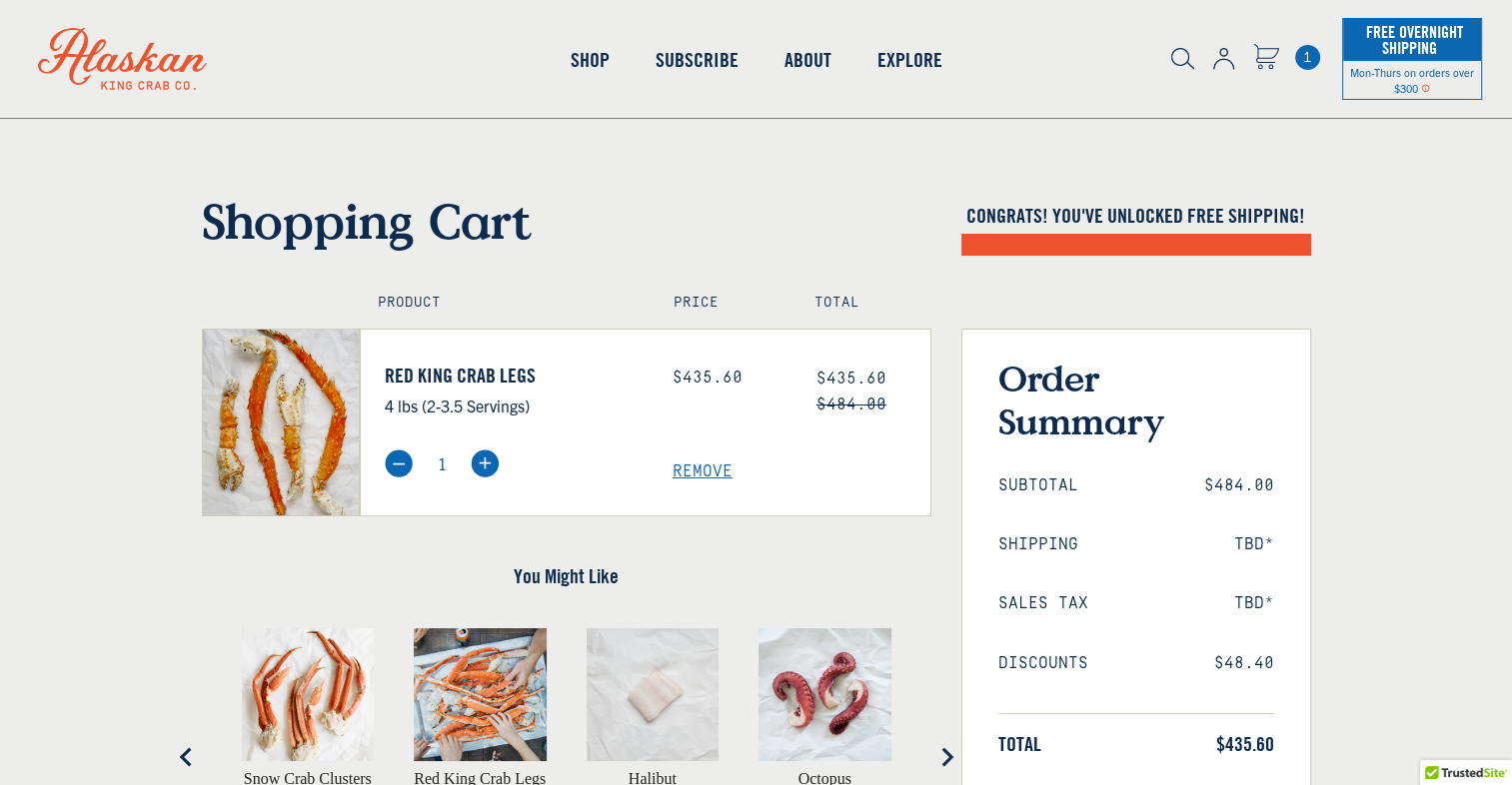 select on "40826592231503" 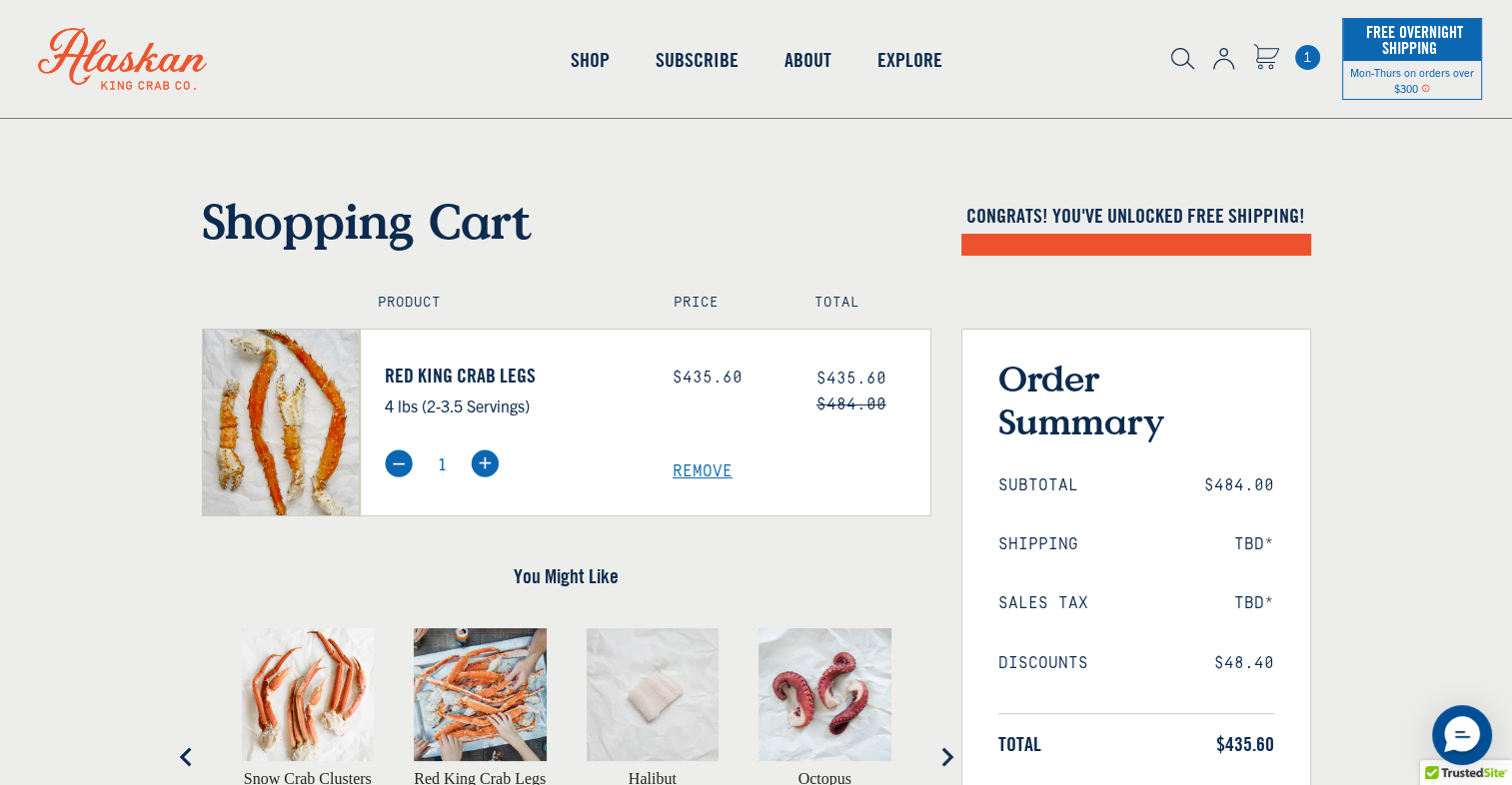 click on "1" at bounding box center [1307, 57] 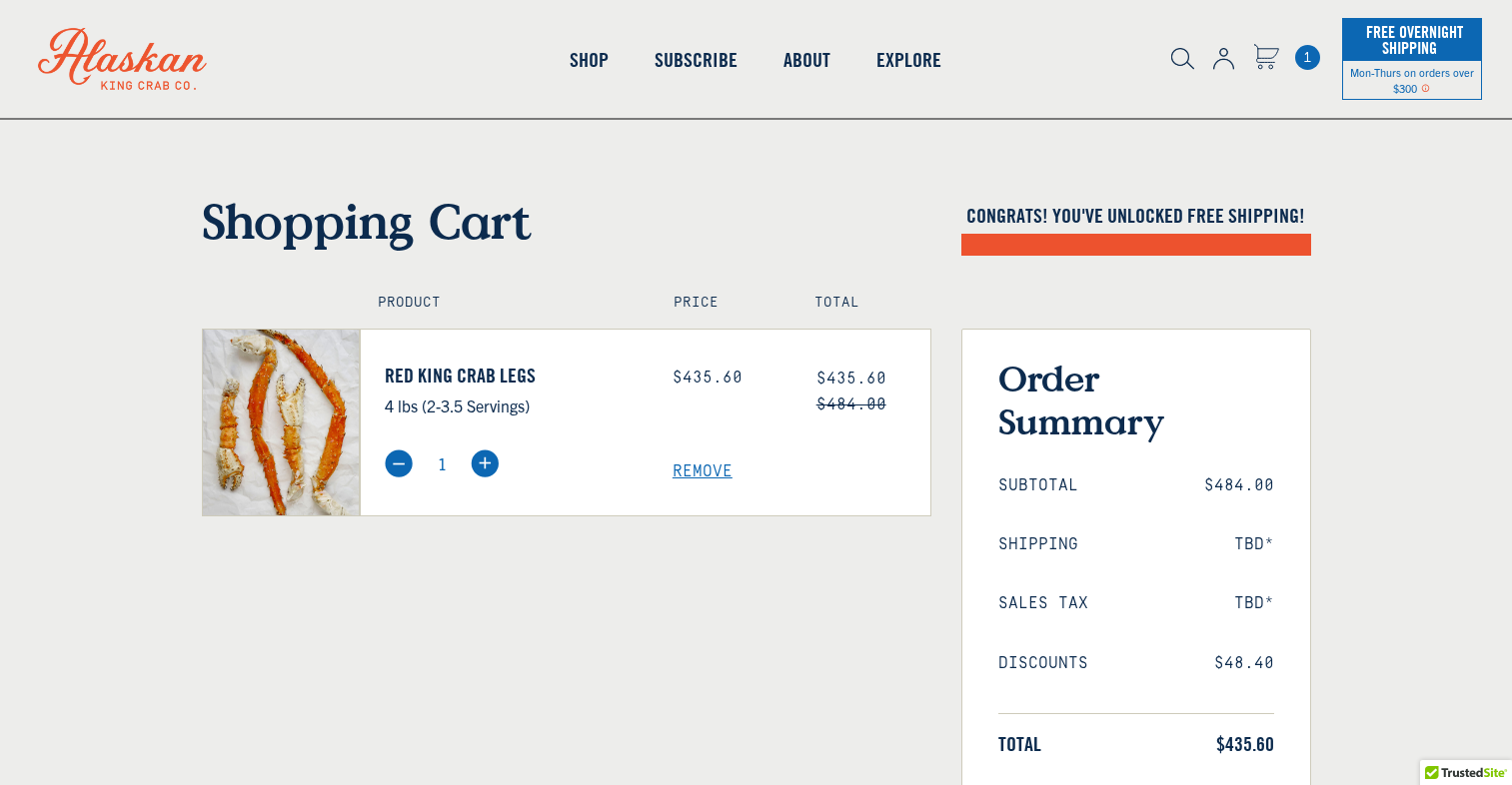 scroll, scrollTop: 0, scrollLeft: 0, axis: both 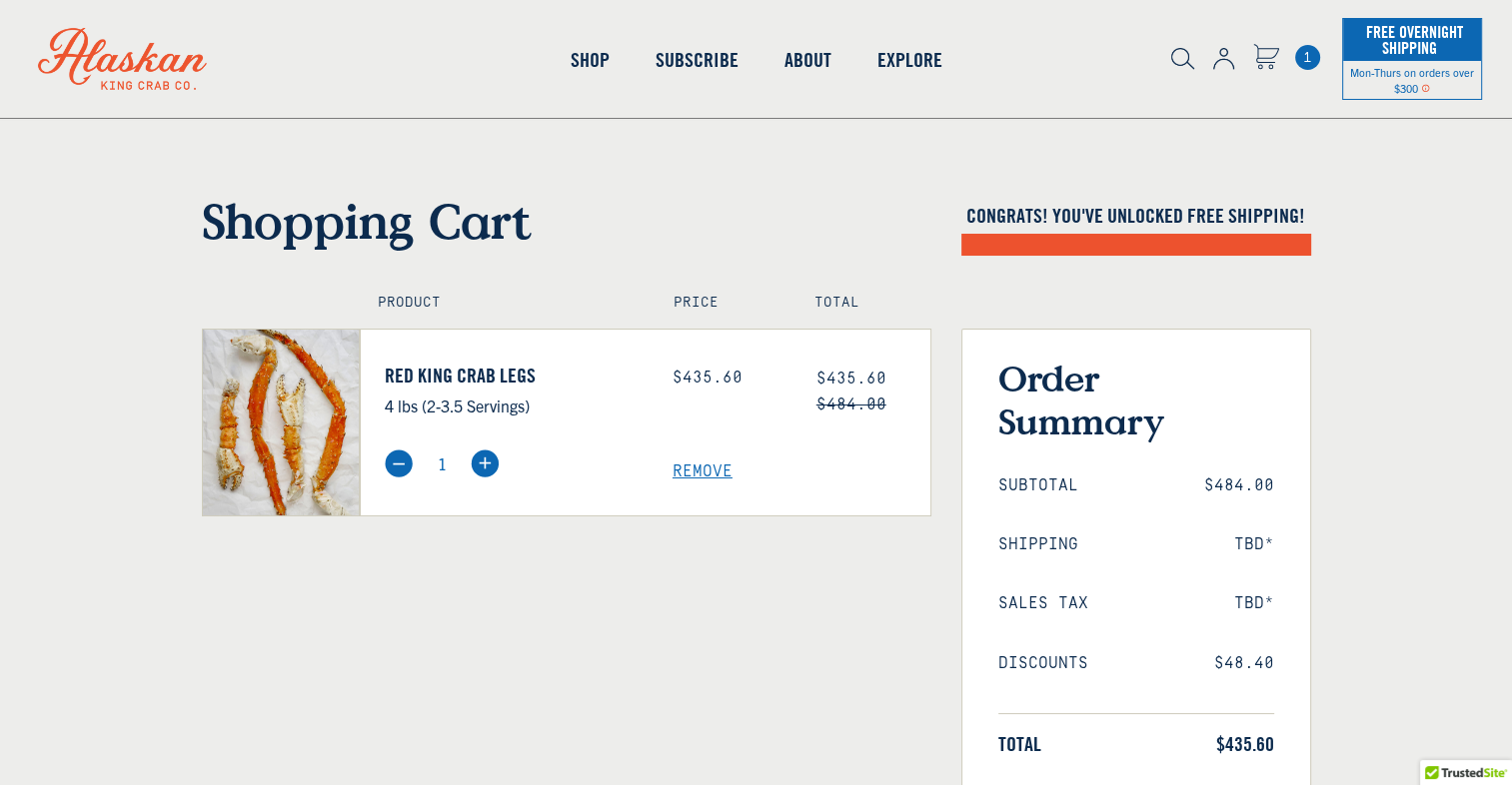 select on "40826592231503" 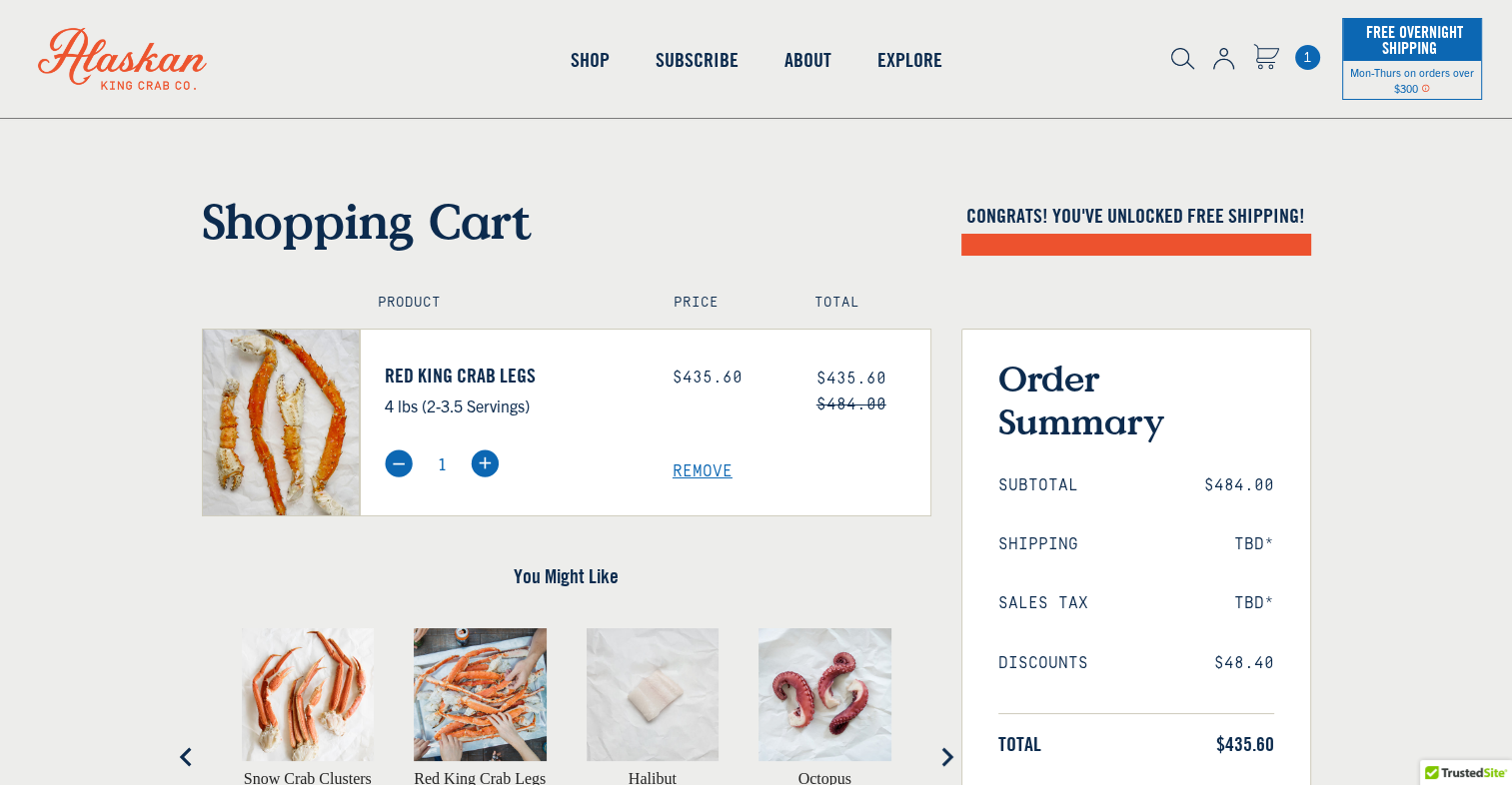 click on "Shopping Cart
Congrats! You've unlocked FREE SHIPPING!
Product
Price
Total
Red King Crab Legs
4 lbs (2-3.5 Servings)
Price: $435.60
$484.00   1" at bounding box center (756, 591) 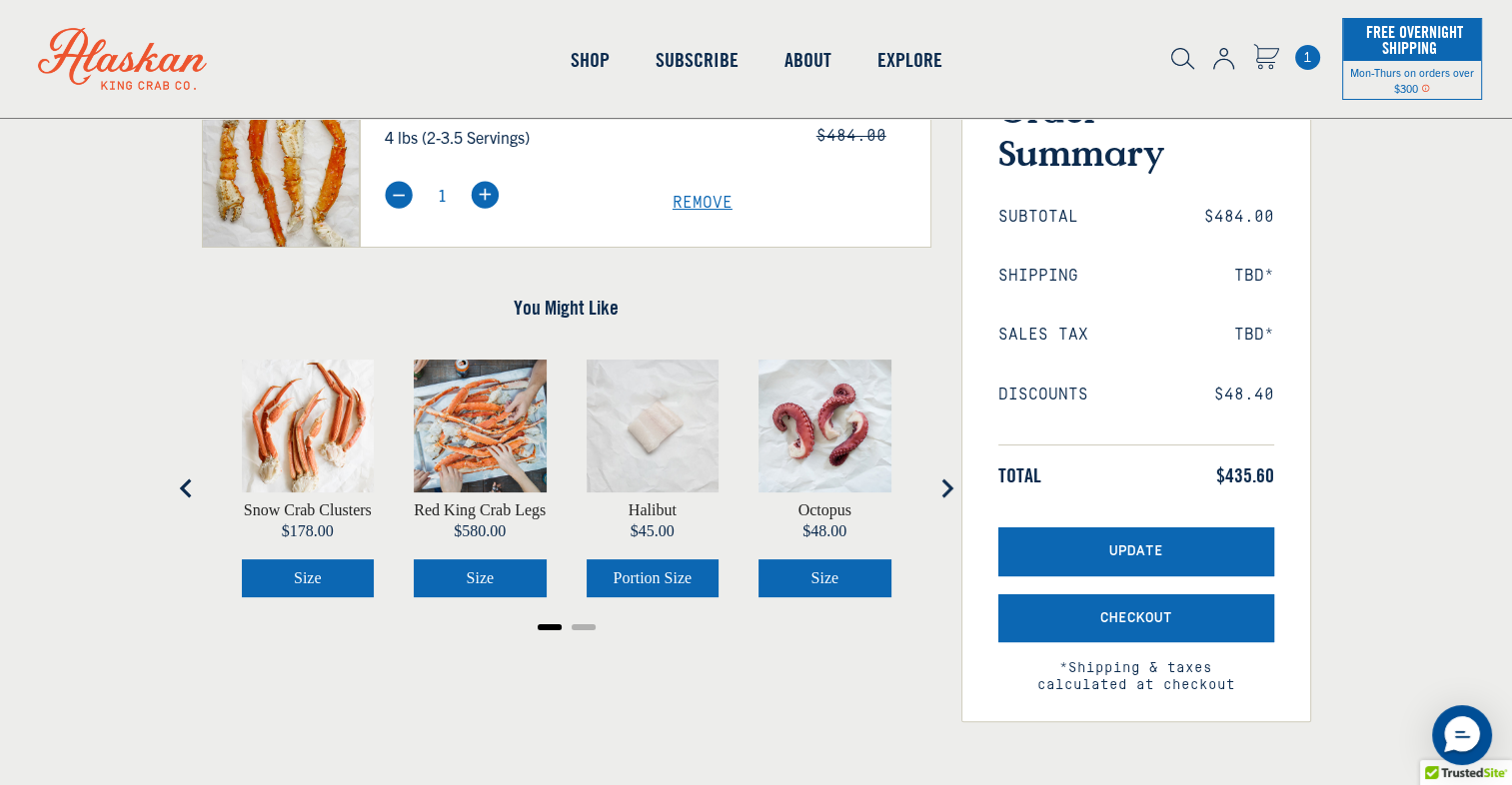 scroll, scrollTop: 320, scrollLeft: 0, axis: vertical 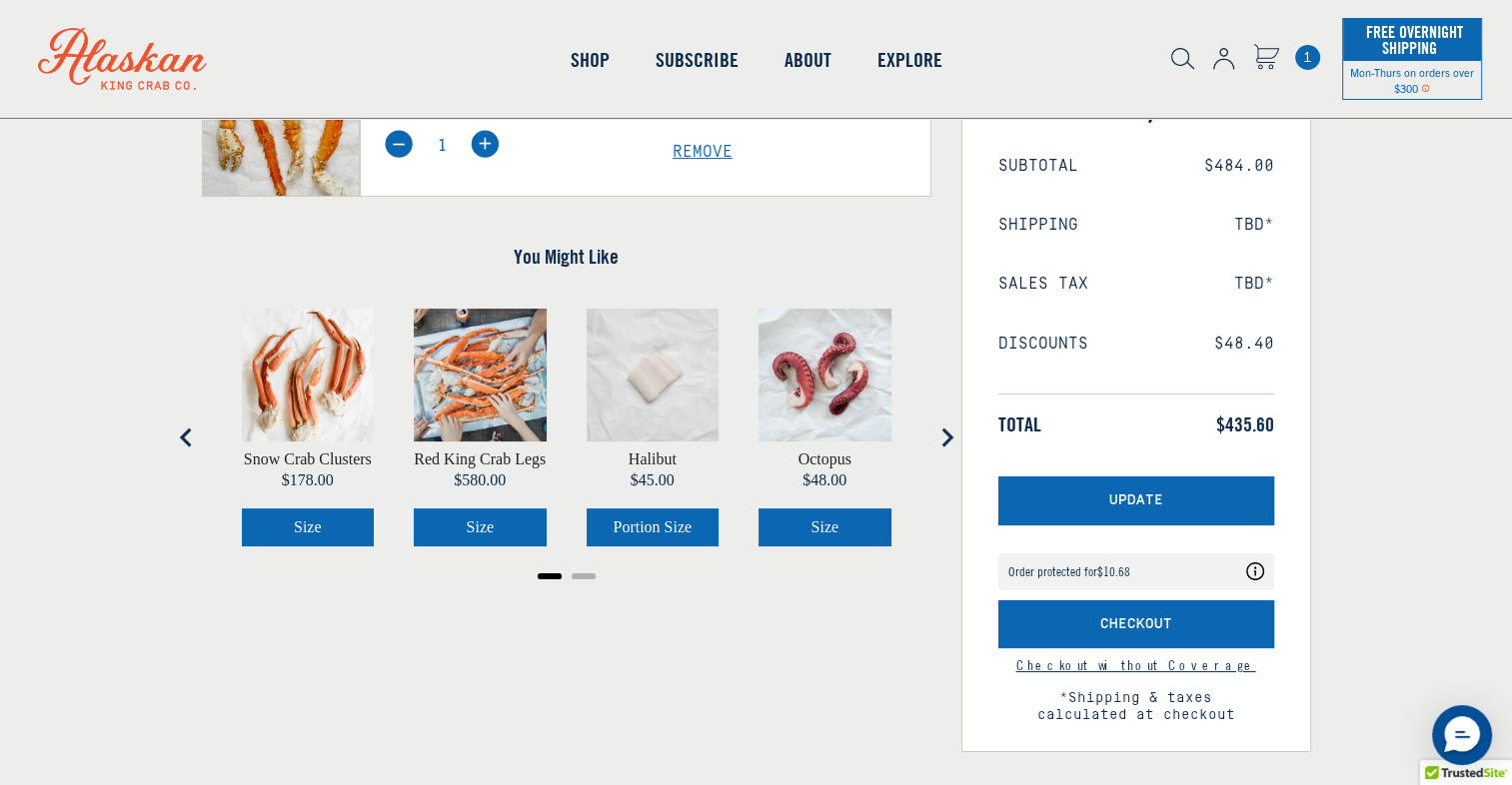click on "Update
Order protected for  $10.68 Your order is protected for  $10.68 See what's included BENEFITS: See  Details Shipping Protection by   Damage, loss, theft coverage Fast refund or replacement BENEFITS: See  Details Shipping Protection by   Damage, loss, theft coverage Fast refund or replacement BENEFITS: See  Details Shipping Protection by   Damage, loss, theft coverage Fast refund or replacement BENEFITS: See  Details Shipping Protection by   Damage, loss, theft coverage Fast refund or replacement BENEFITS: See  Details Shipping Protection by   Damage, loss, theft coverage Fast refund or replacement POWERED BY We’ve got you covered. Shipping Protection gives you peace of mind while saving you time and money. Shipping Protection Coverage in case your package is damaged in transit, stolen, or doesn't arrive. Instant Issue Resolution Get a refund or replacement in just a few clicks. 24/7 Claim Support File A Claim User Privacy" at bounding box center [1136, 574] 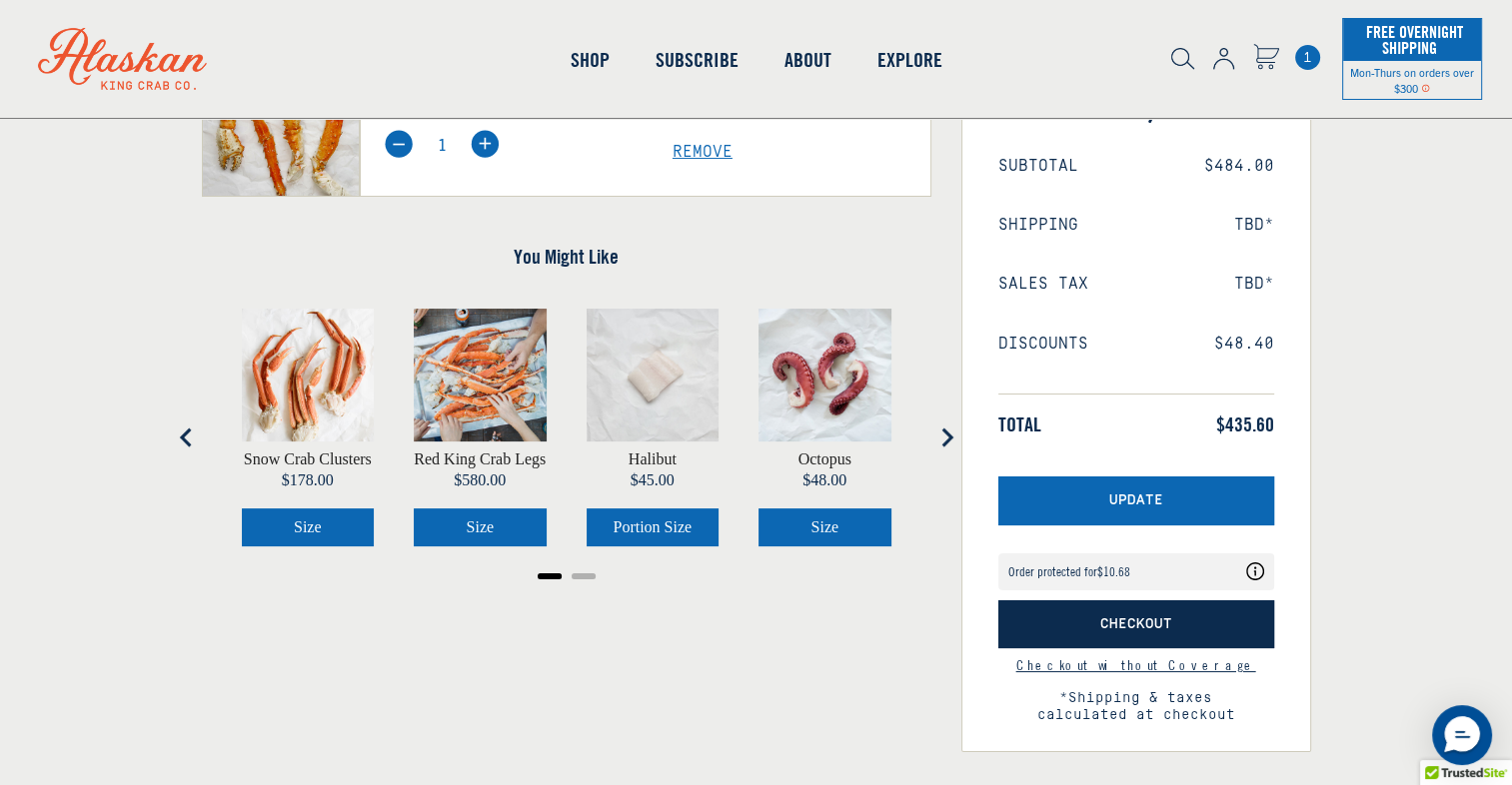 click on "Checkout" at bounding box center (1136, 624) 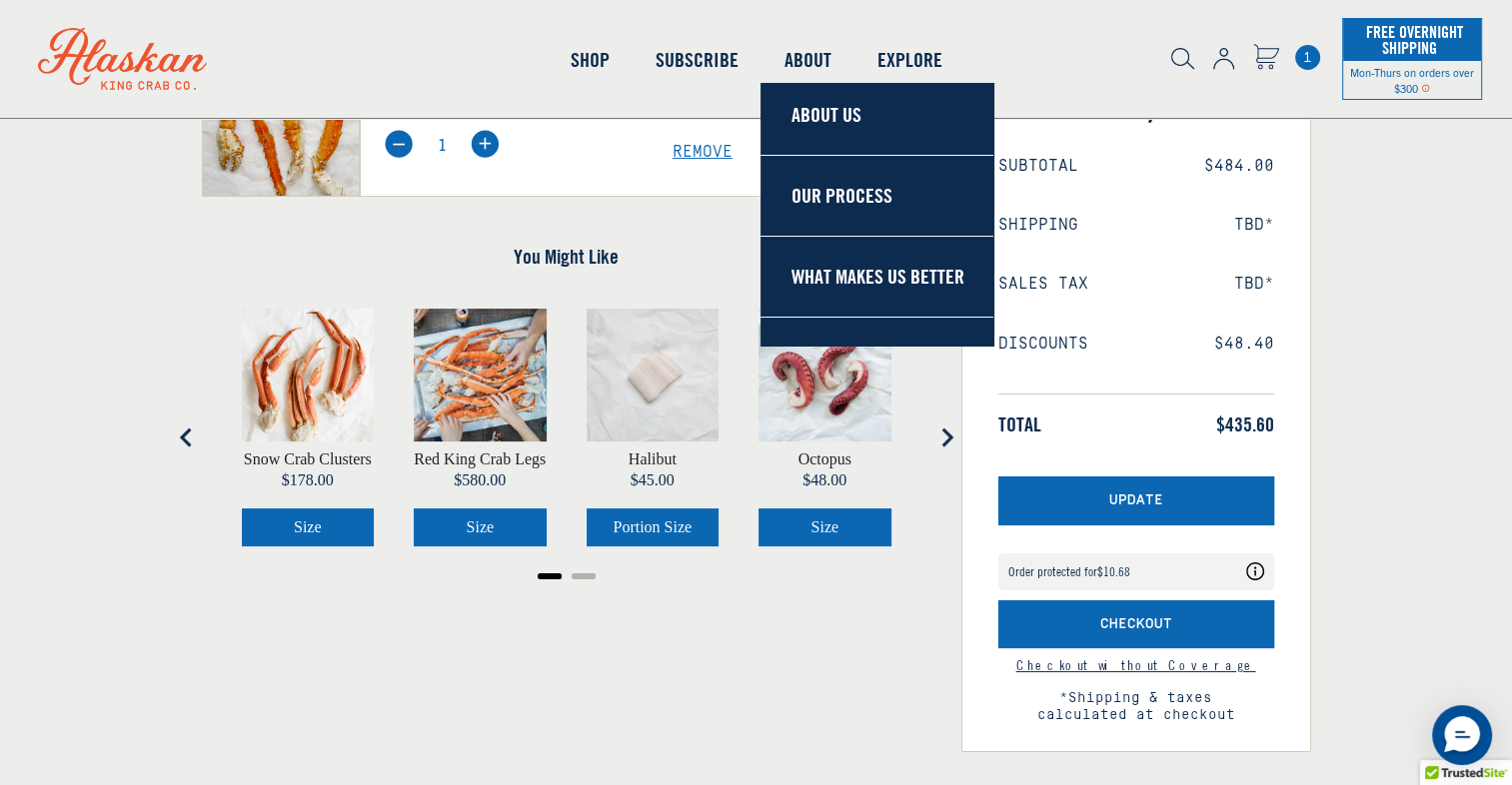 type 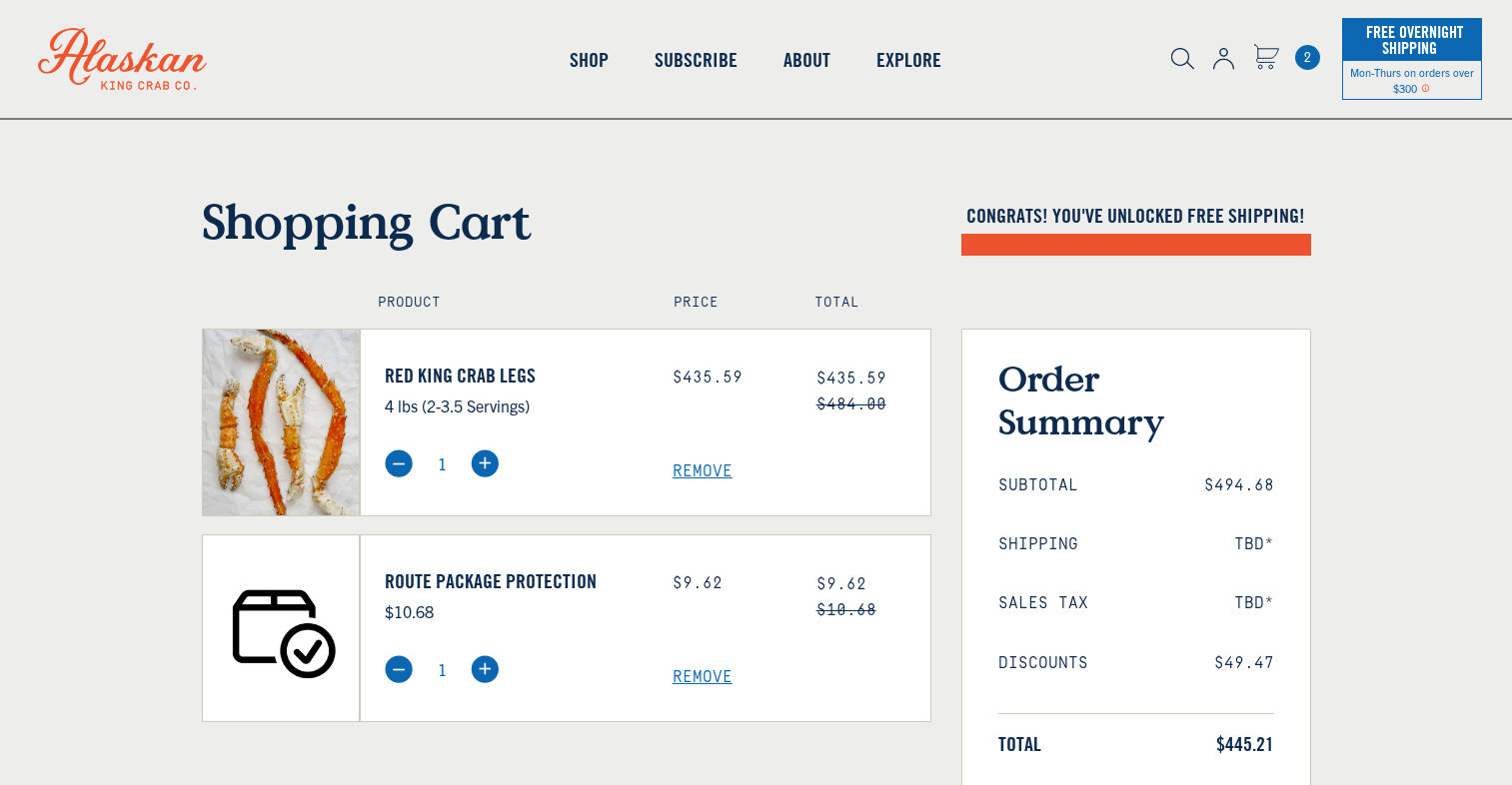 scroll, scrollTop: 0, scrollLeft: 0, axis: both 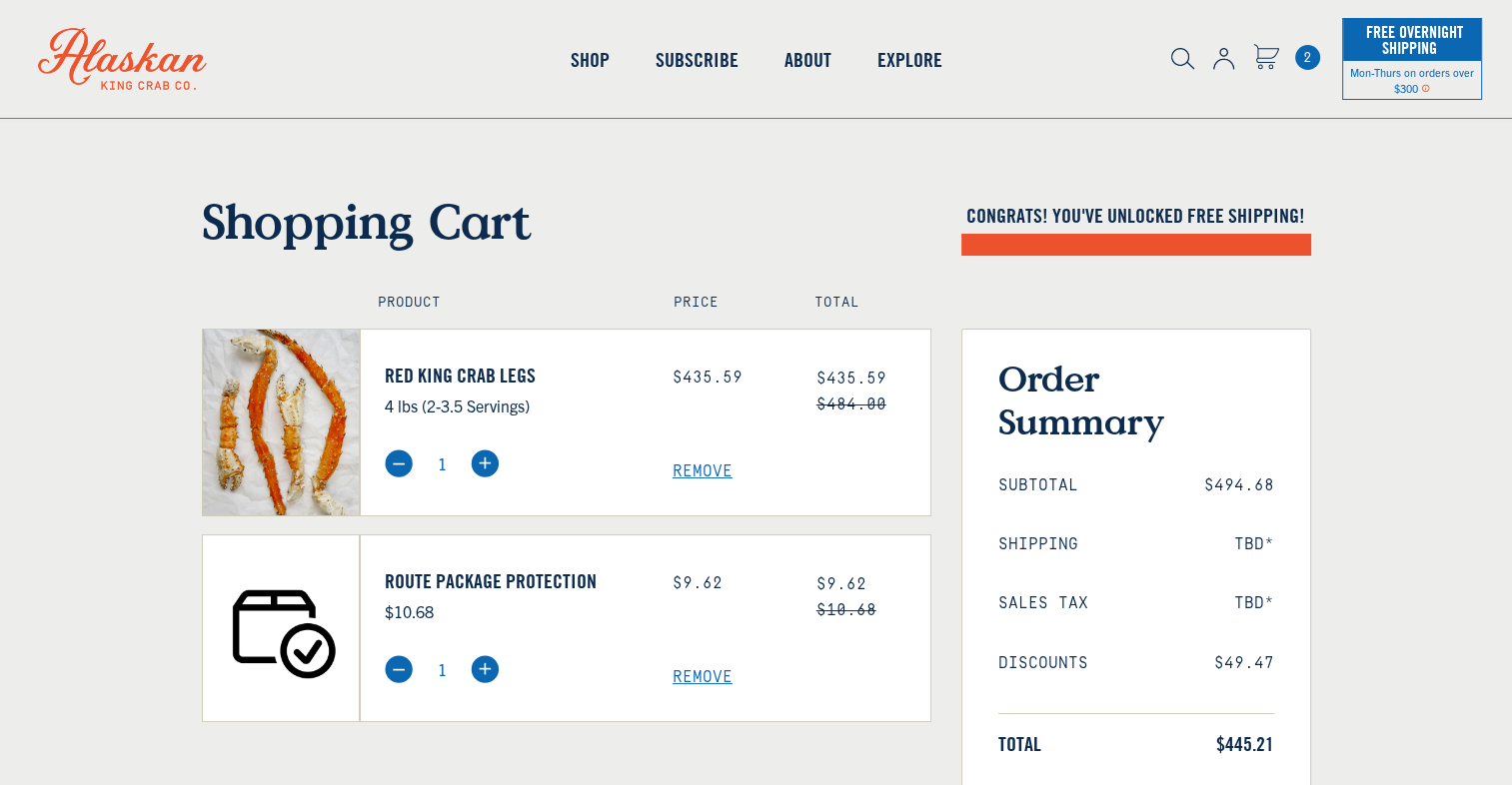 select on "40826592231503" 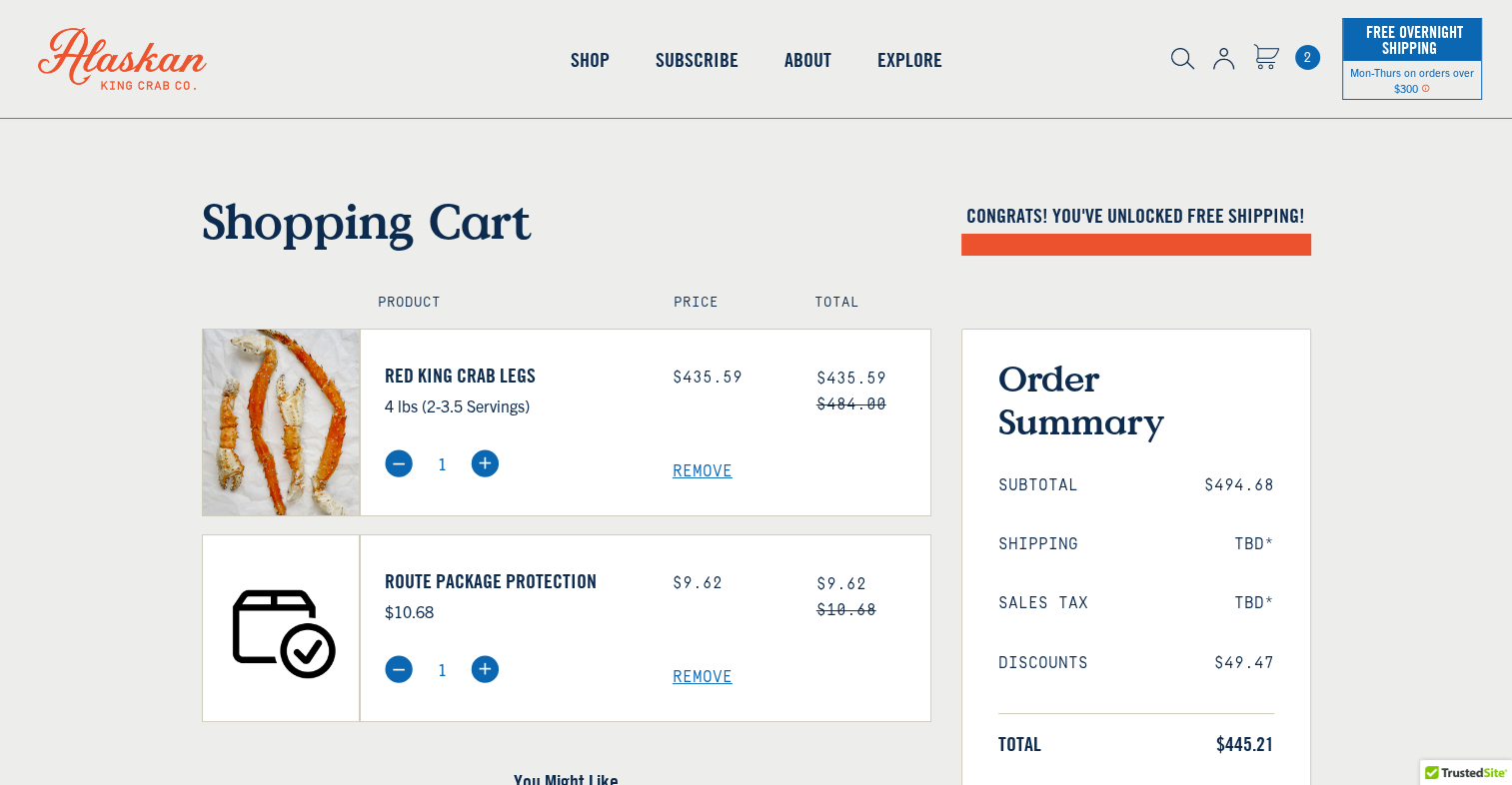 scroll, scrollTop: 0, scrollLeft: 0, axis: both 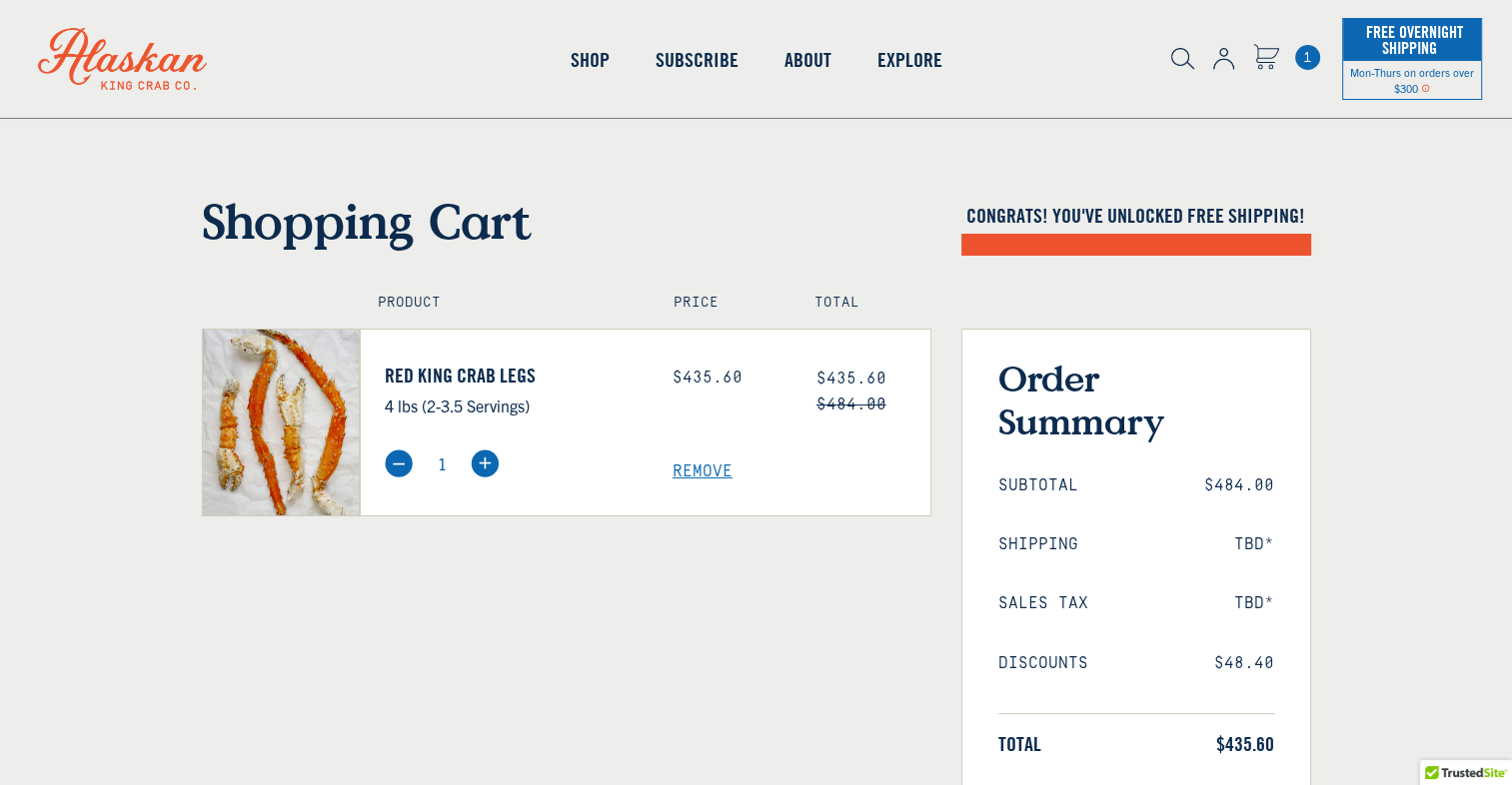 select on "40826592231503" 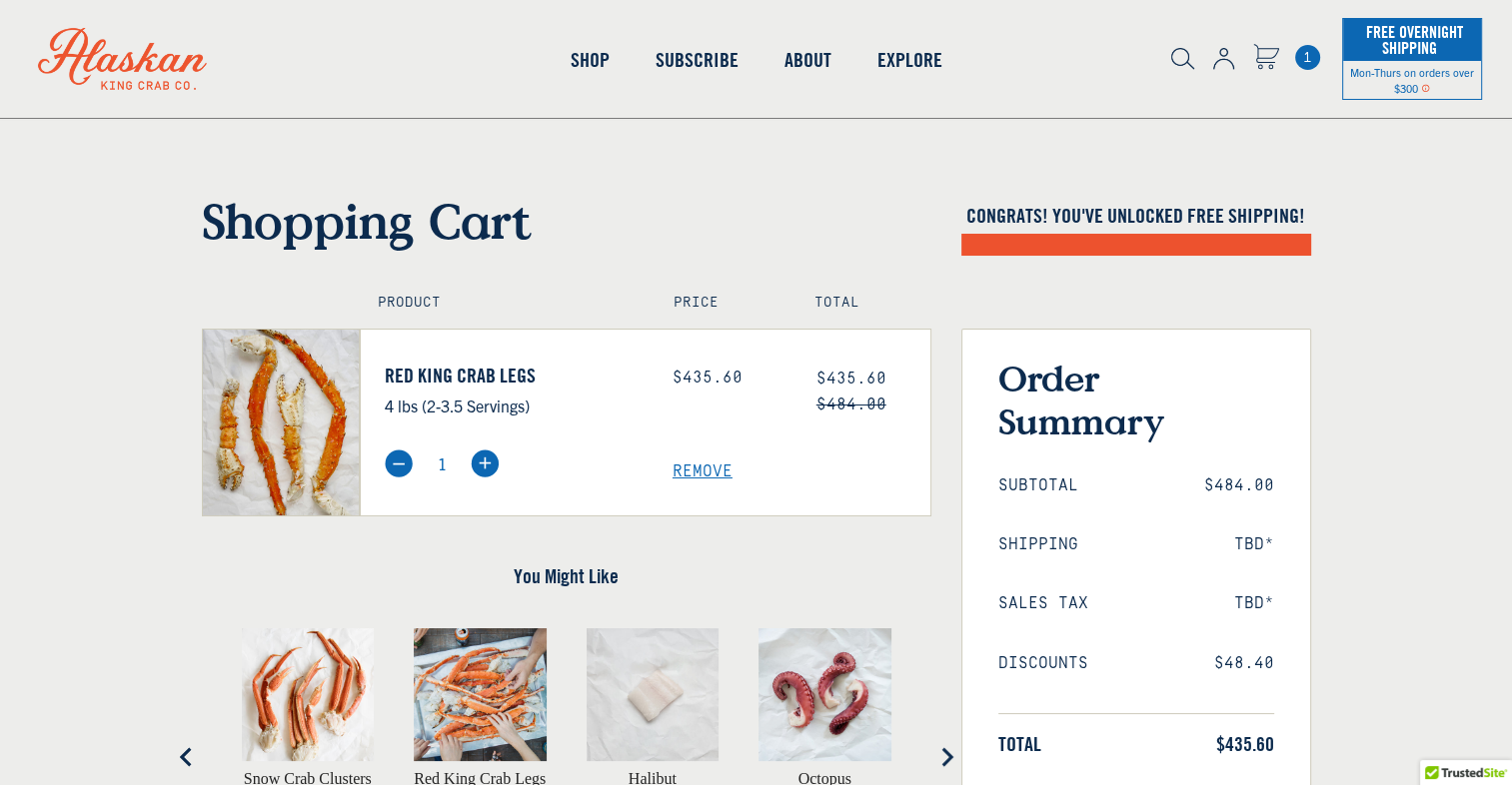 scroll, scrollTop: 0, scrollLeft: 0, axis: both 